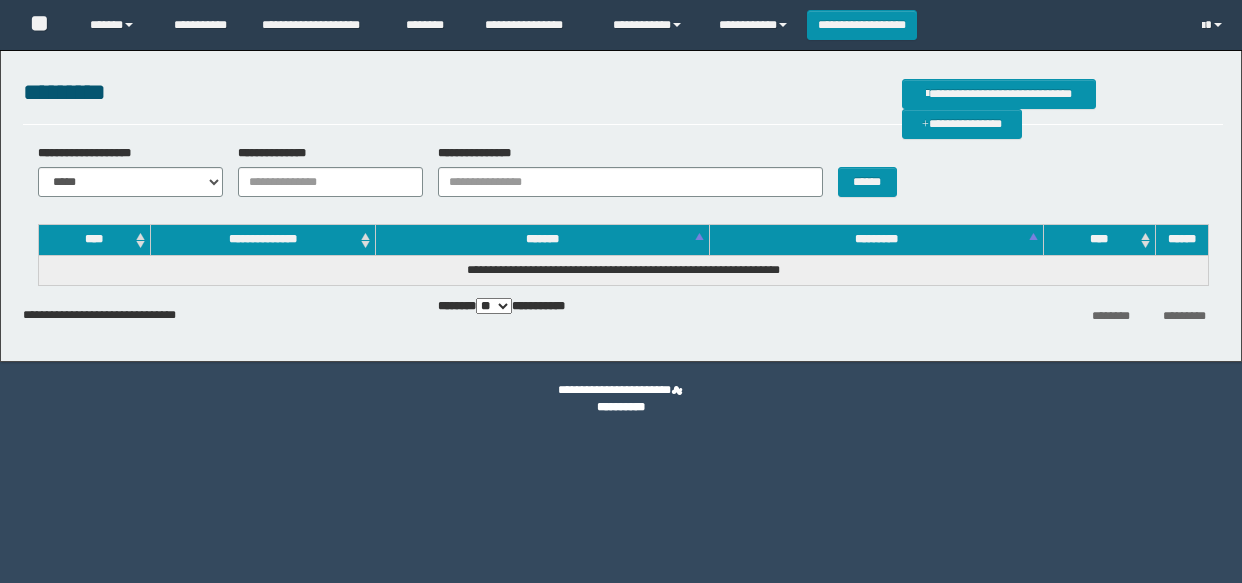 scroll, scrollTop: 0, scrollLeft: 0, axis: both 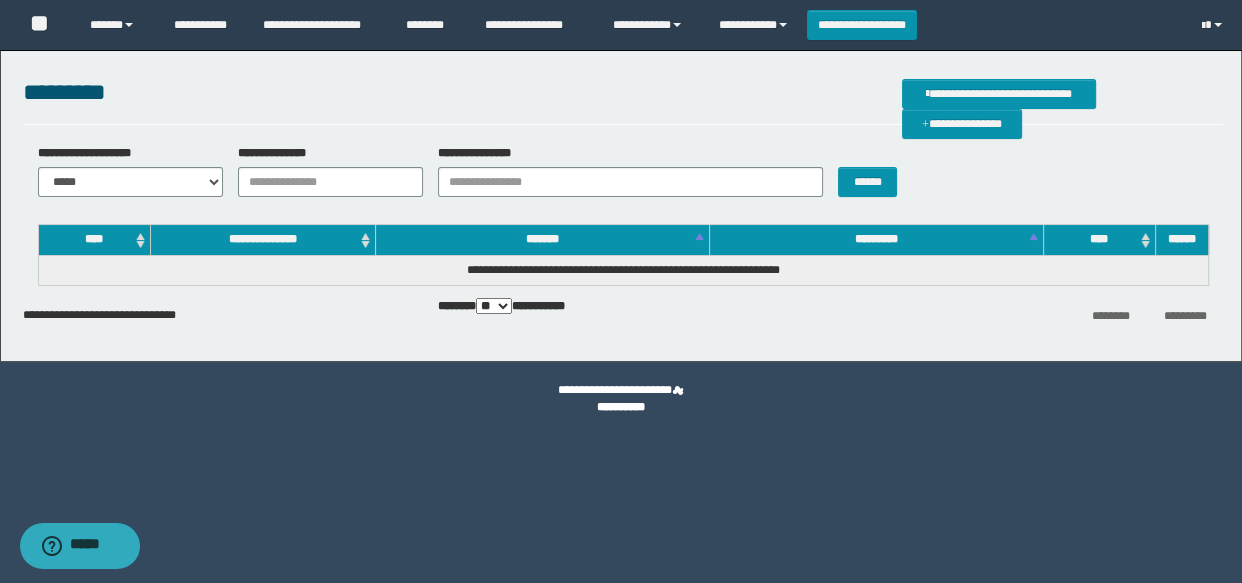 click on "**********" at bounding box center (623, 92) 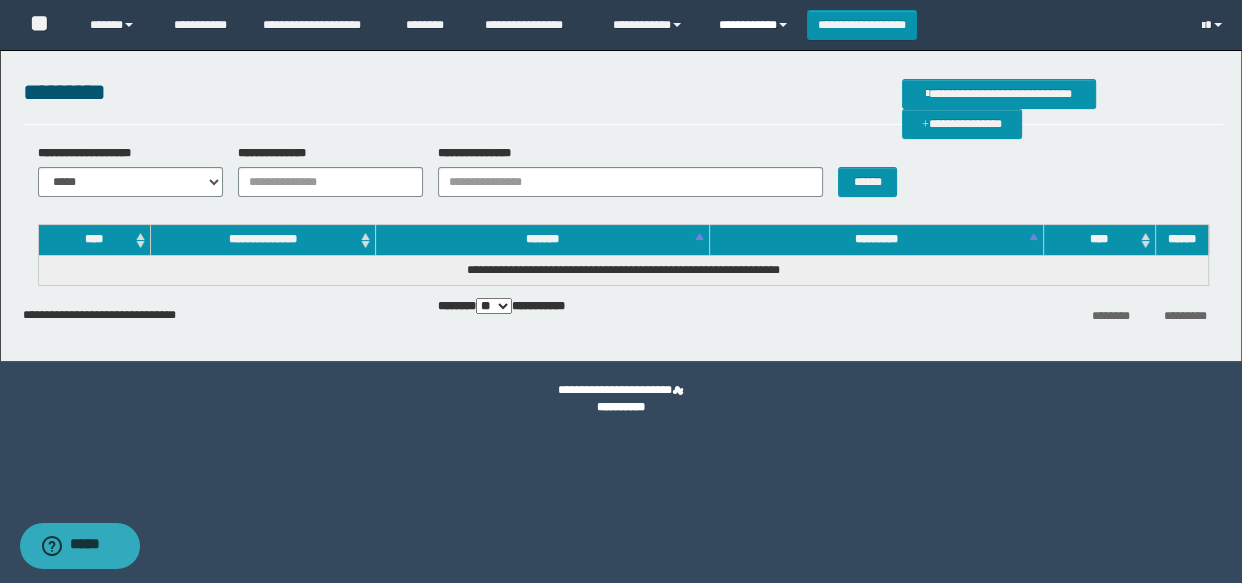 click on "**********" at bounding box center (755, 25) 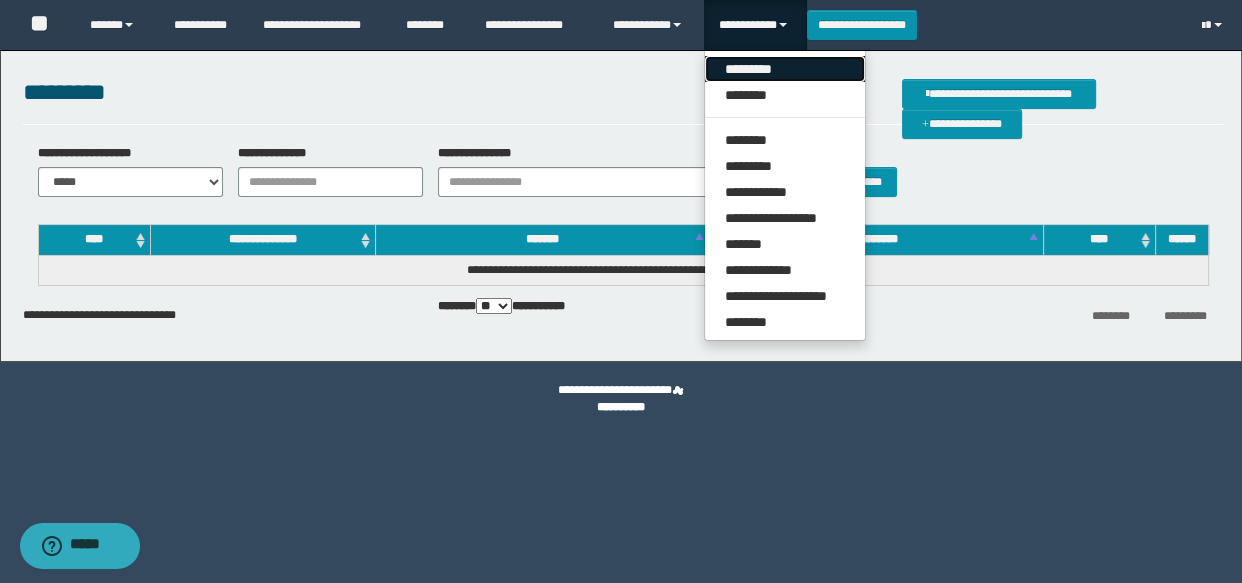 click on "*********" at bounding box center (785, 69) 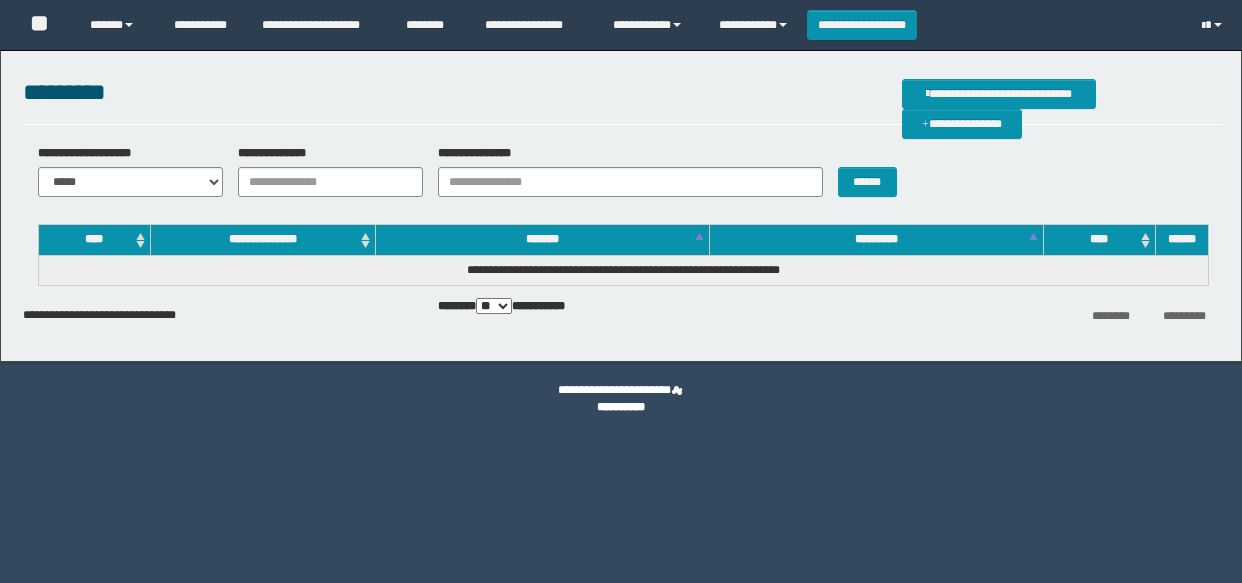 scroll, scrollTop: 0, scrollLeft: 0, axis: both 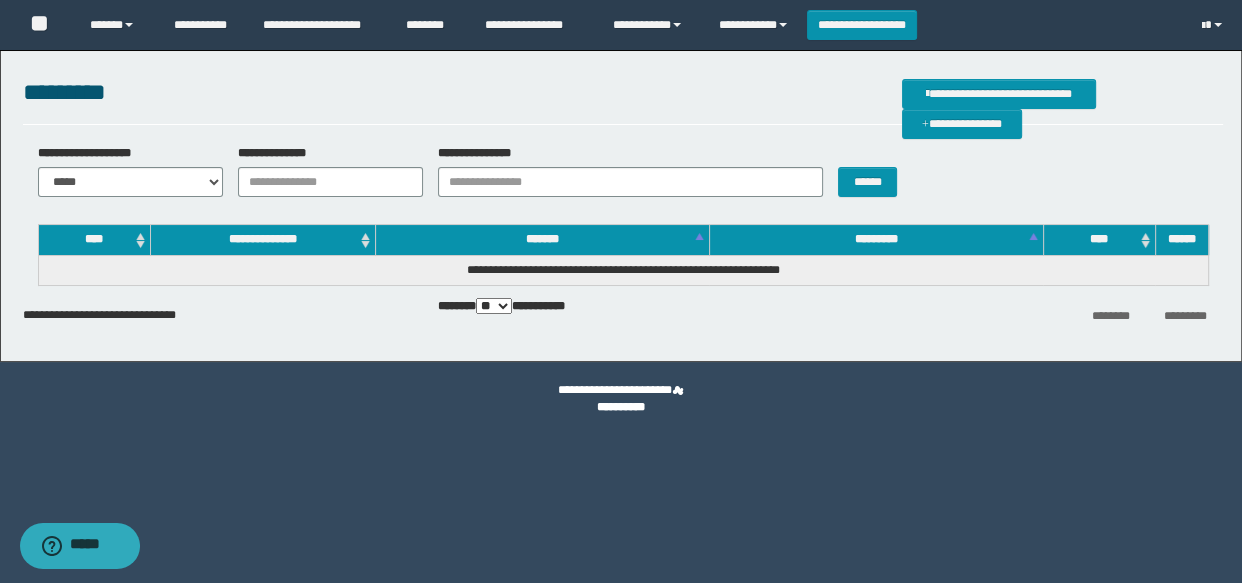 drag, startPoint x: 363, startPoint y: 142, endPoint x: 362, endPoint y: 163, distance: 21.023796 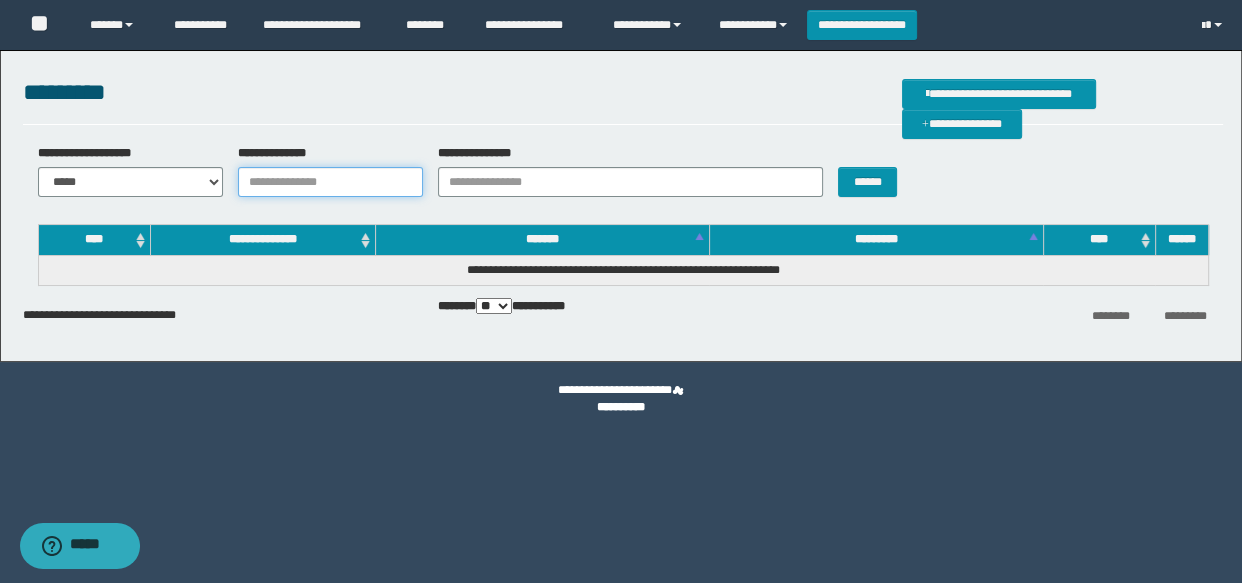 click on "**********" at bounding box center (330, 182) 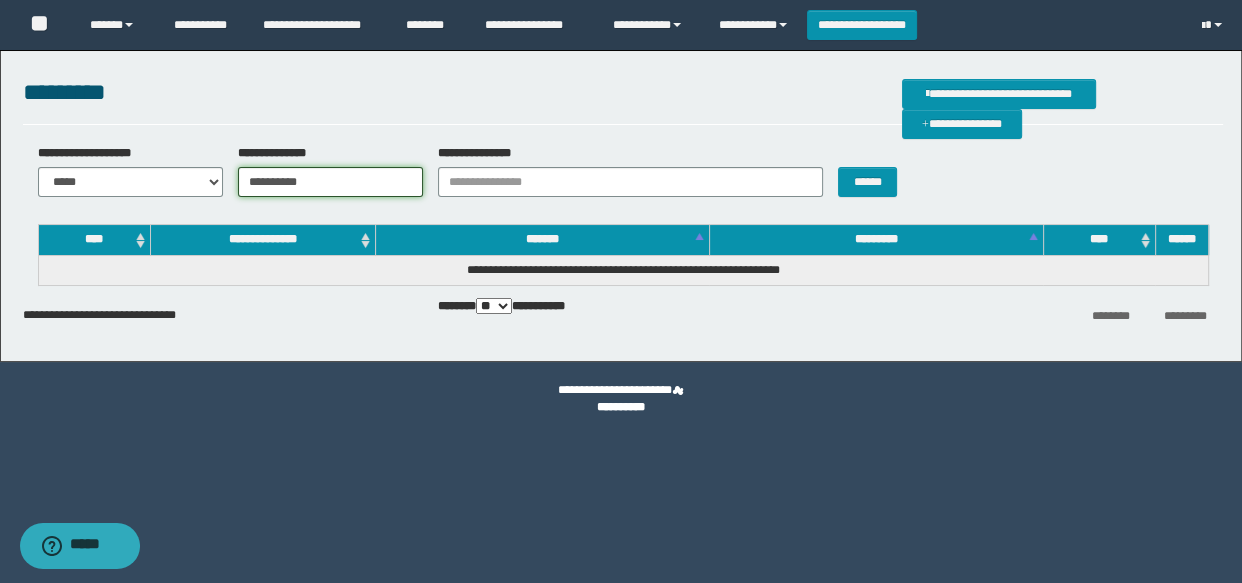 type on "**********" 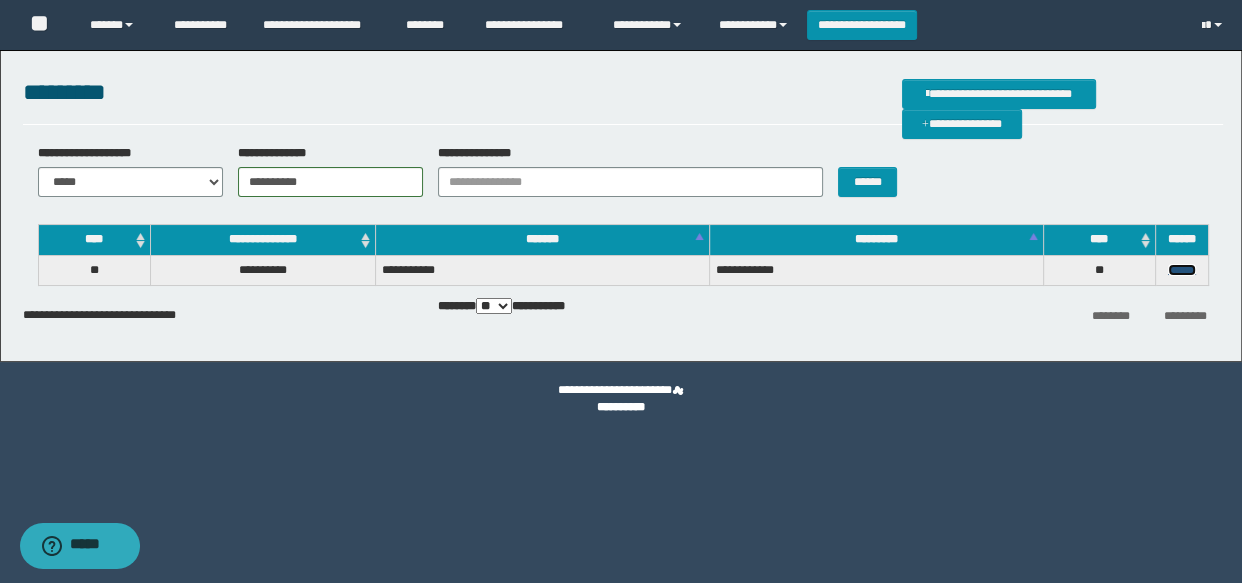 click on "******" at bounding box center (1182, 270) 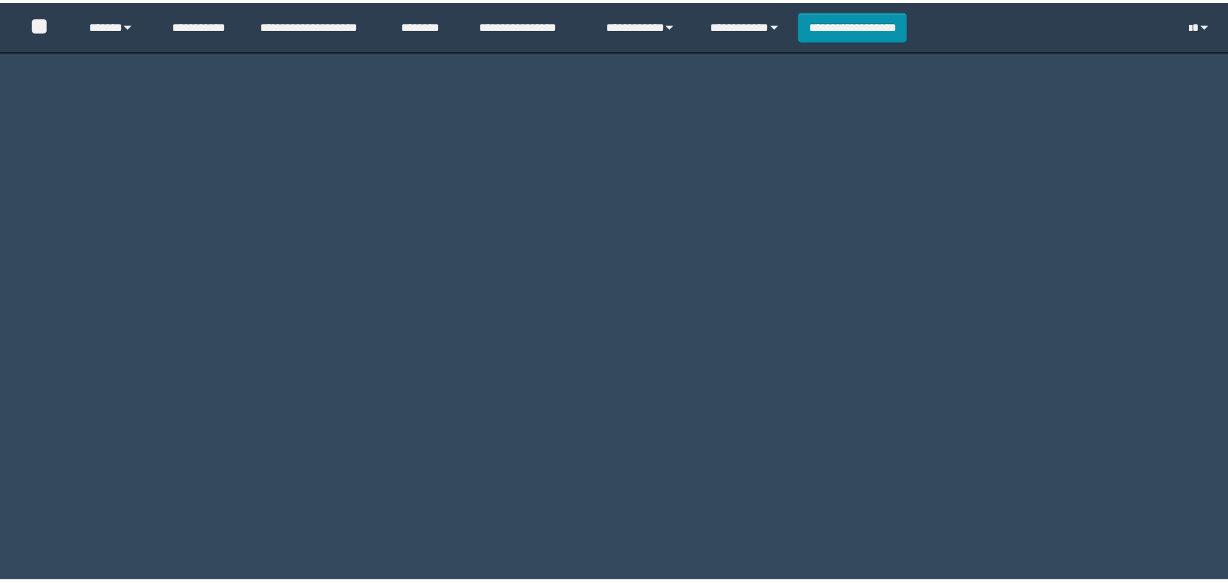 scroll, scrollTop: 0, scrollLeft: 0, axis: both 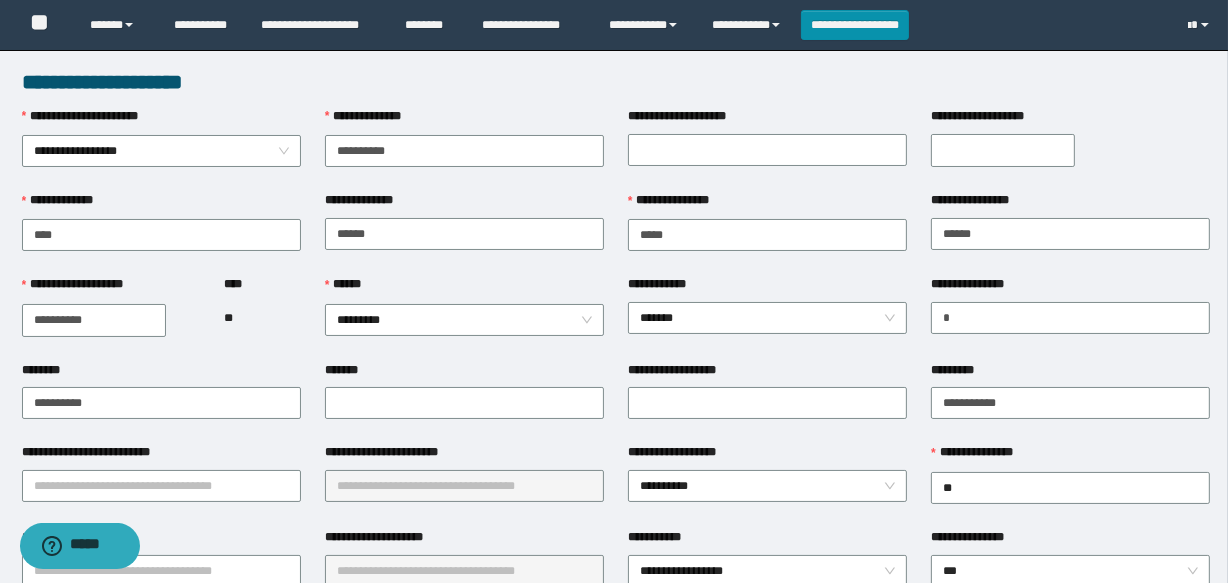 type on "**********" 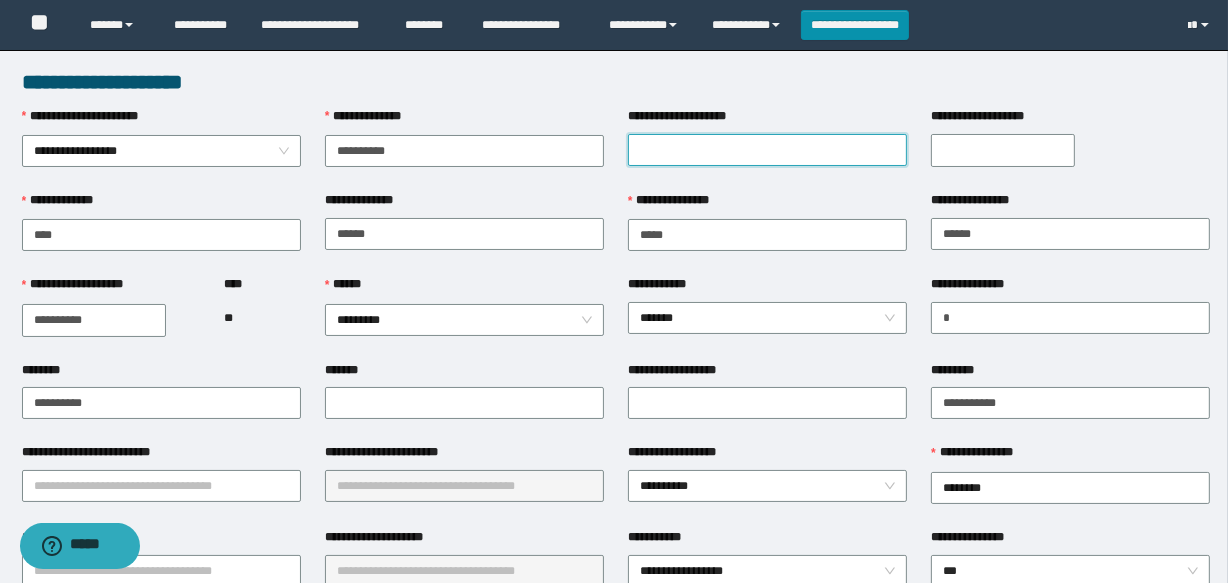 click on "**********" at bounding box center [767, 150] 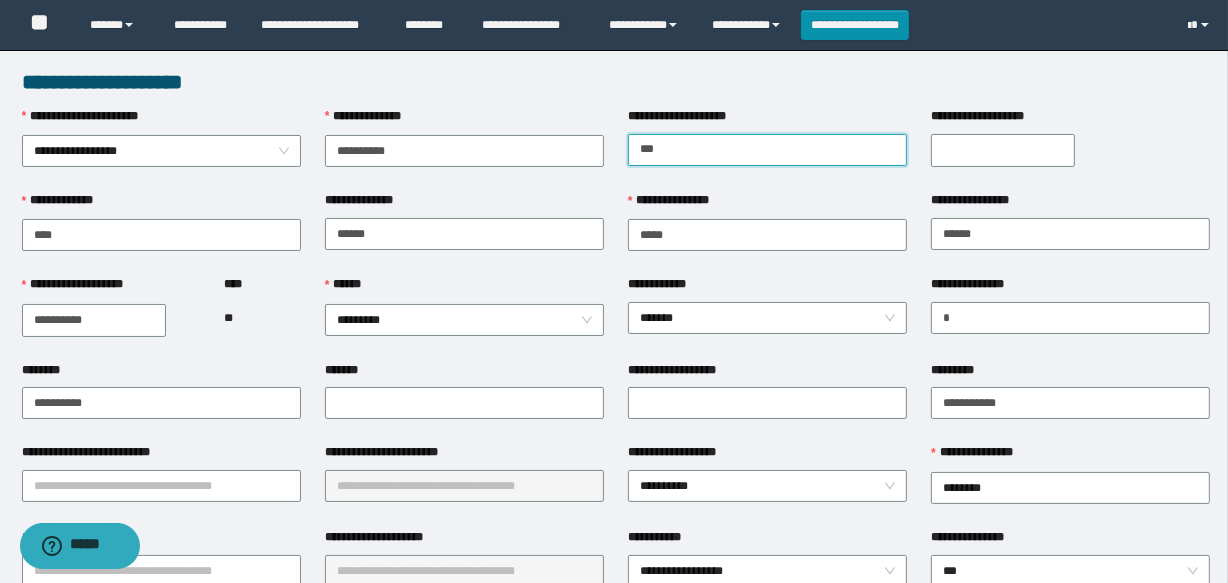 type on "*********" 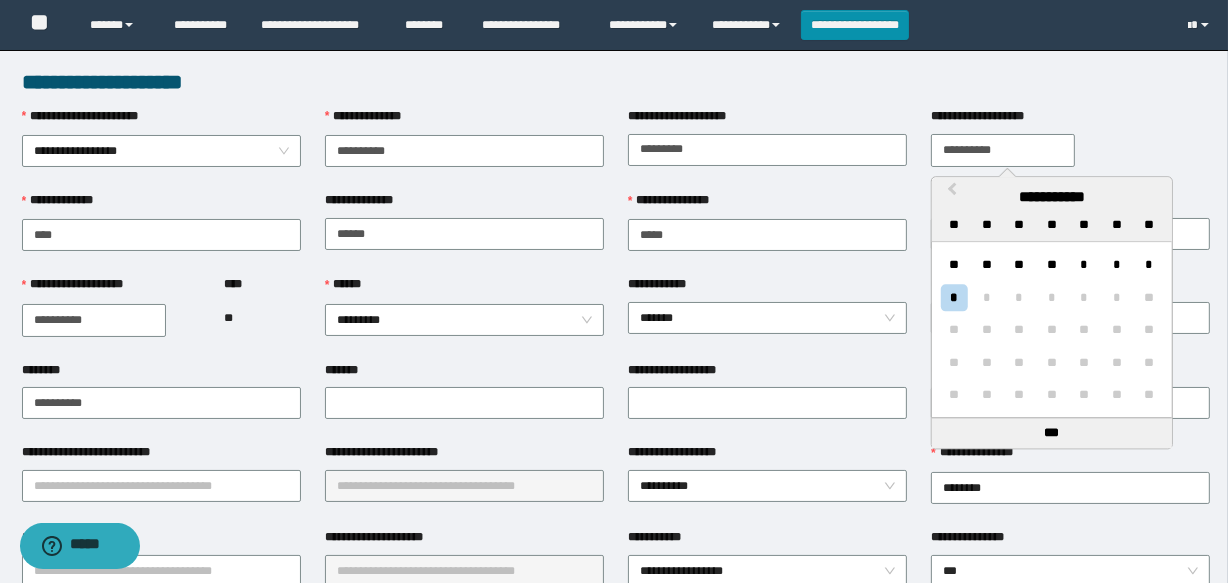 click on "**********" at bounding box center [1003, 150] 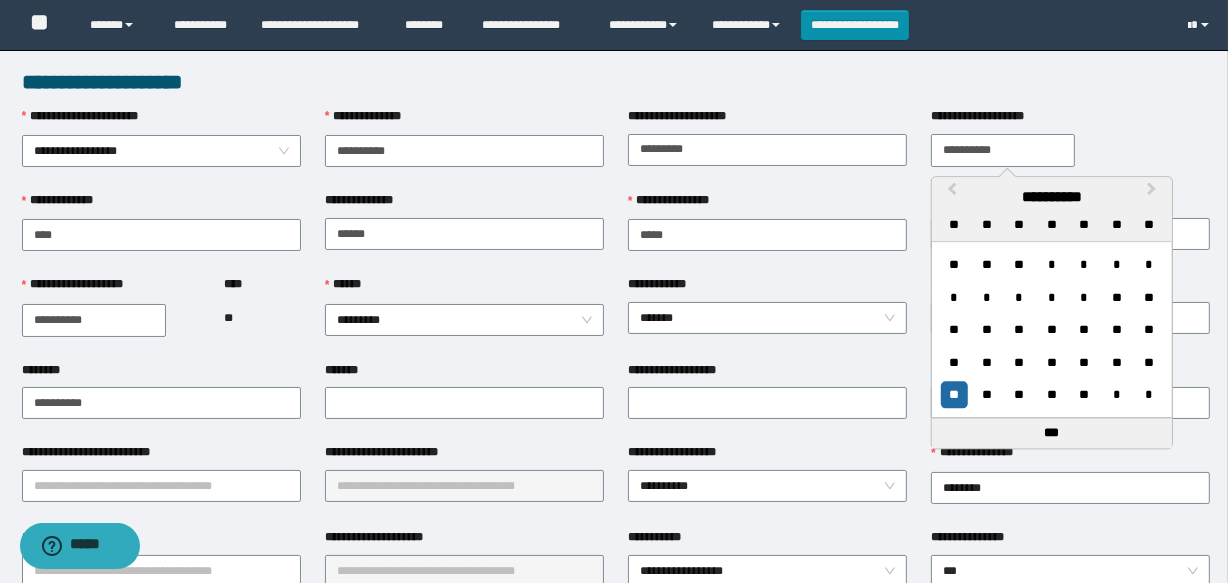 type on "**********" 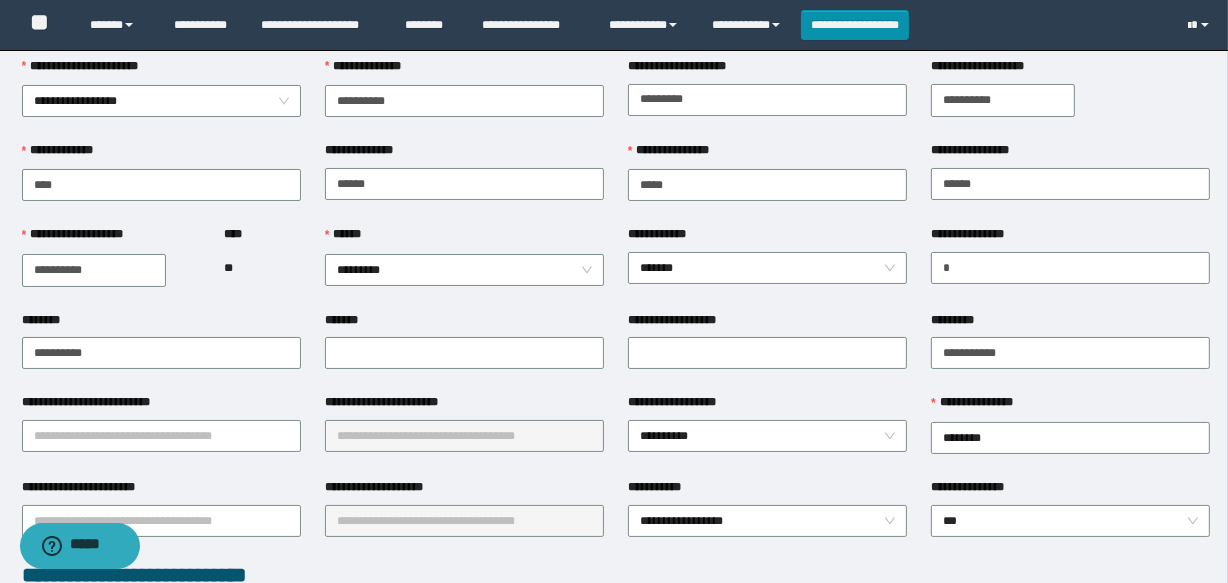 scroll, scrollTop: 90, scrollLeft: 0, axis: vertical 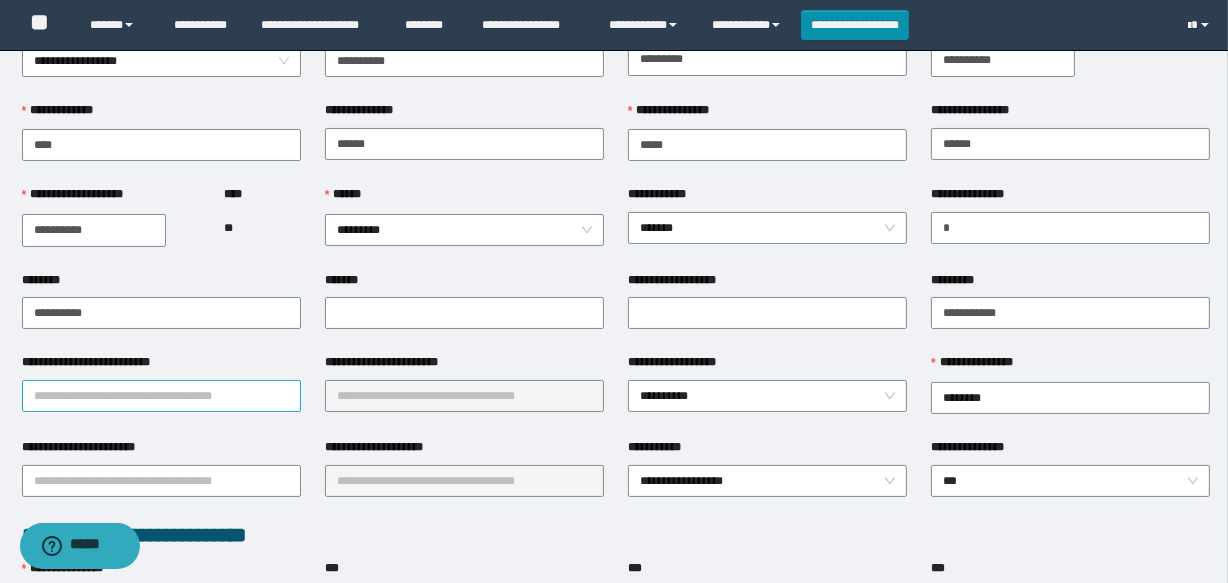 click on "**********" at bounding box center (161, 396) 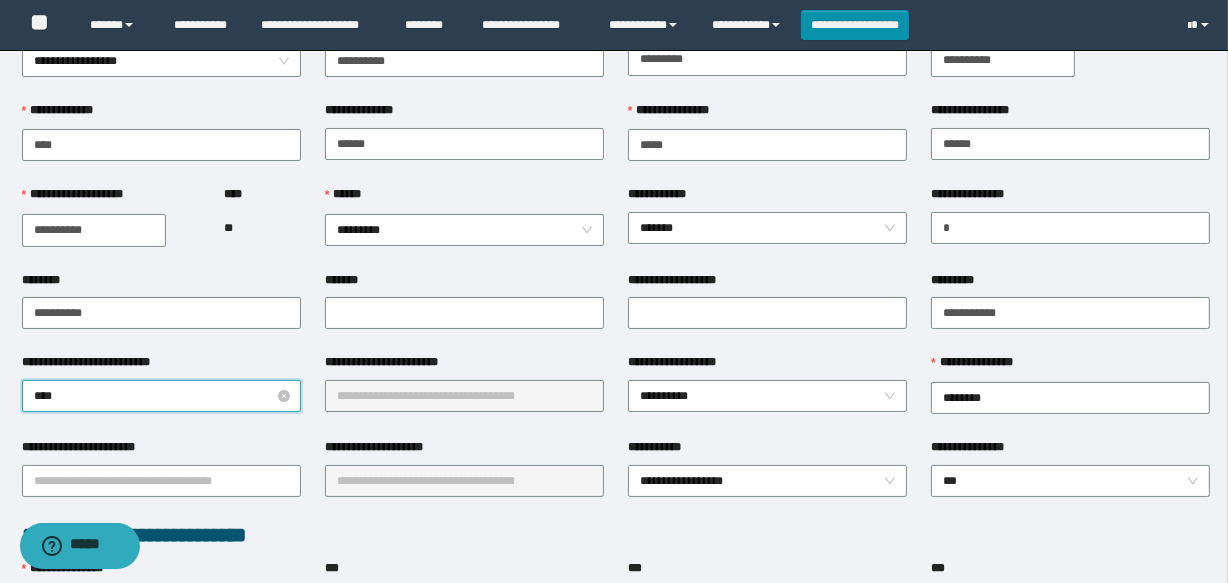 type on "*****" 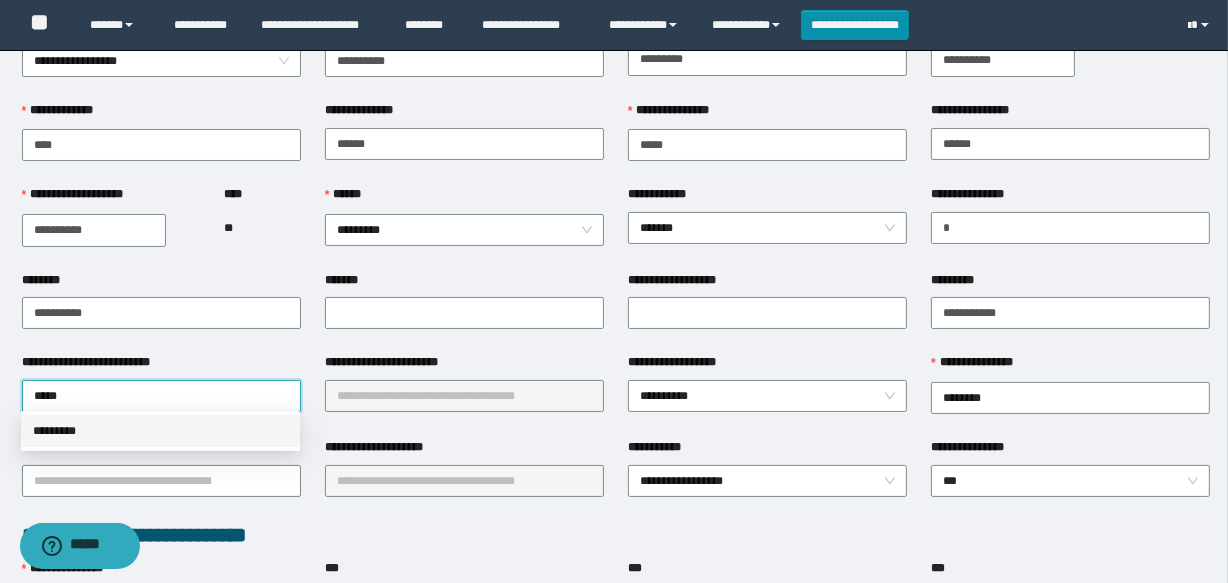 drag, startPoint x: 136, startPoint y: 433, endPoint x: 332, endPoint y: 396, distance: 199.46178 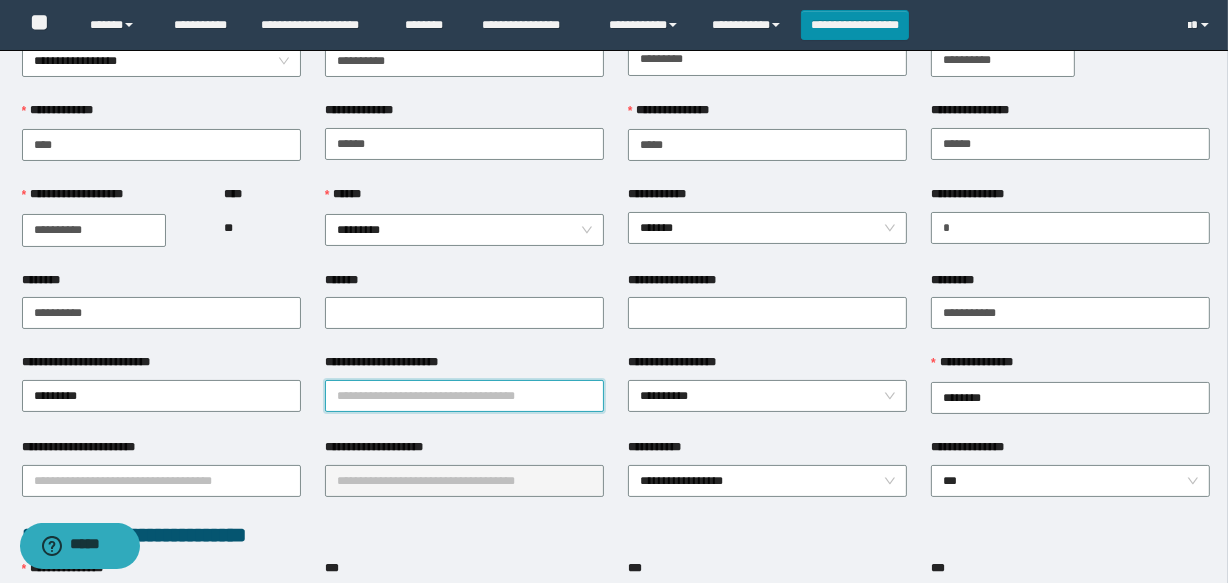 click on "**********" at bounding box center (464, 396) 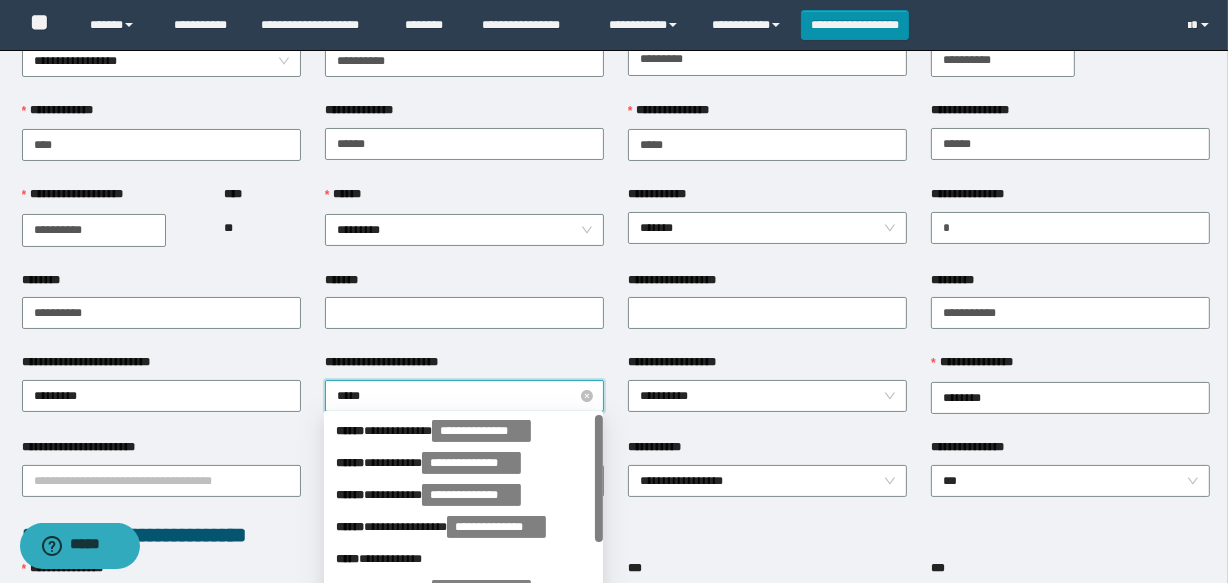type on "******" 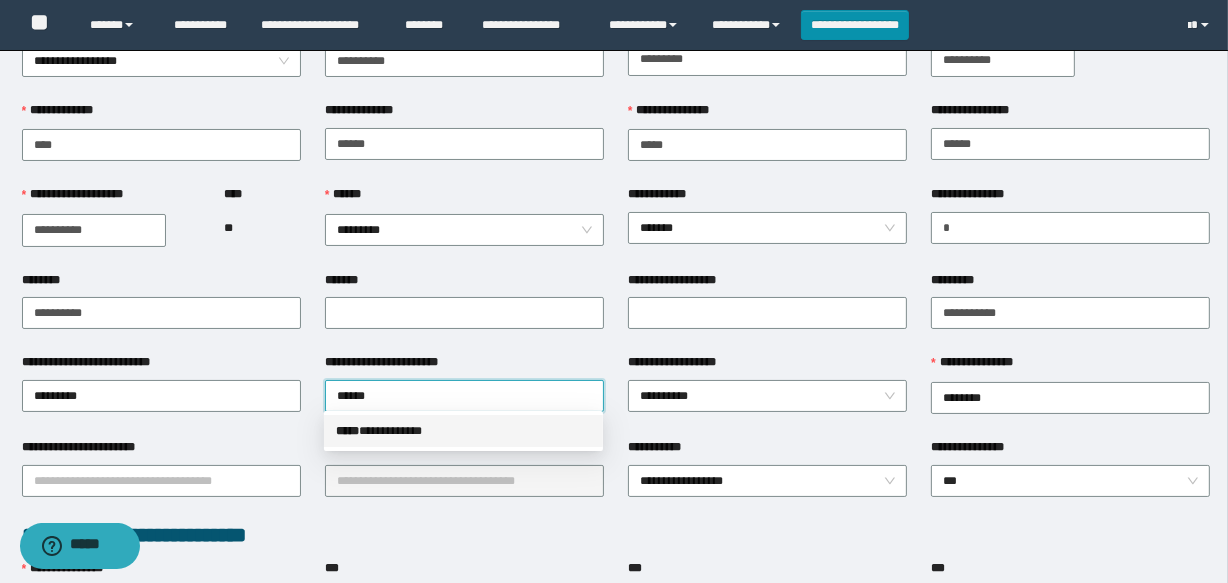 click on "**********" at bounding box center (463, 431) 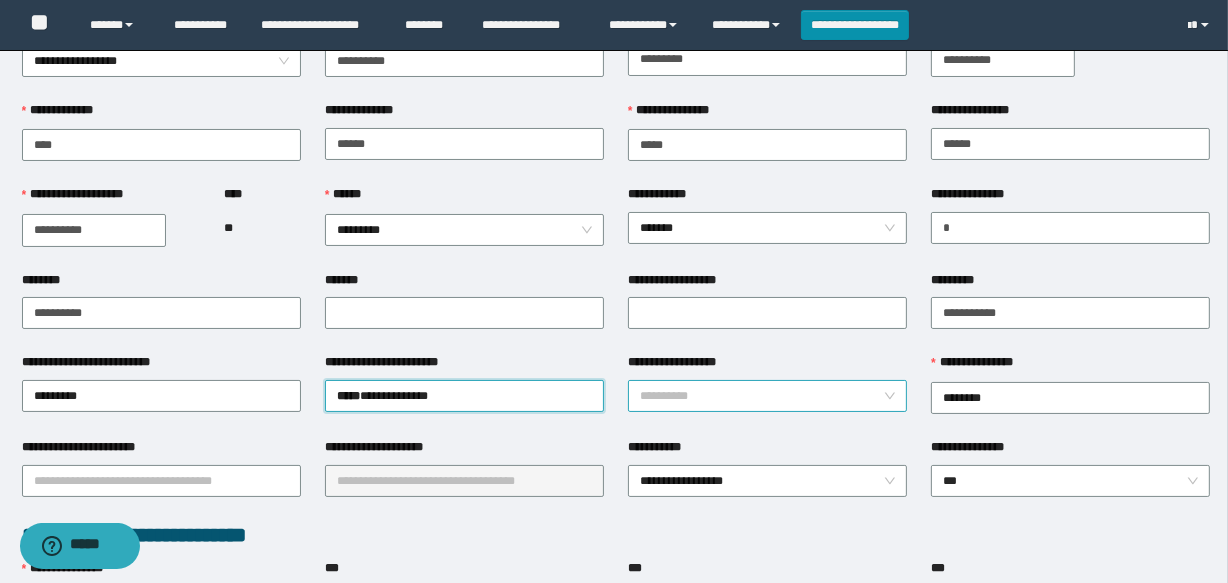 click on "**********" at bounding box center [767, 396] 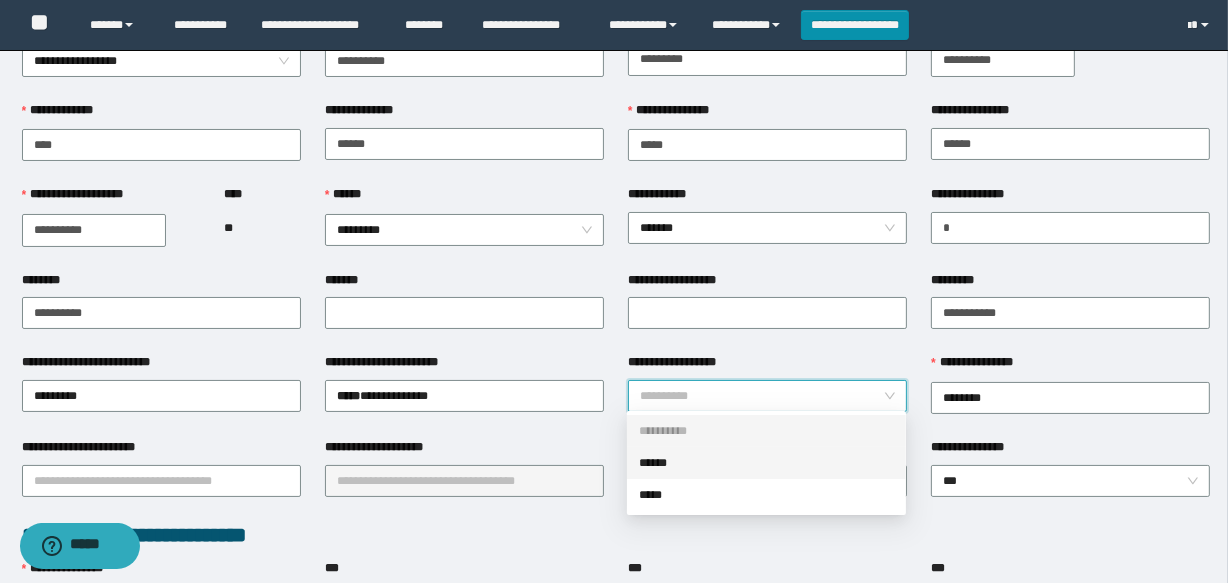 click on "******" at bounding box center (766, 463) 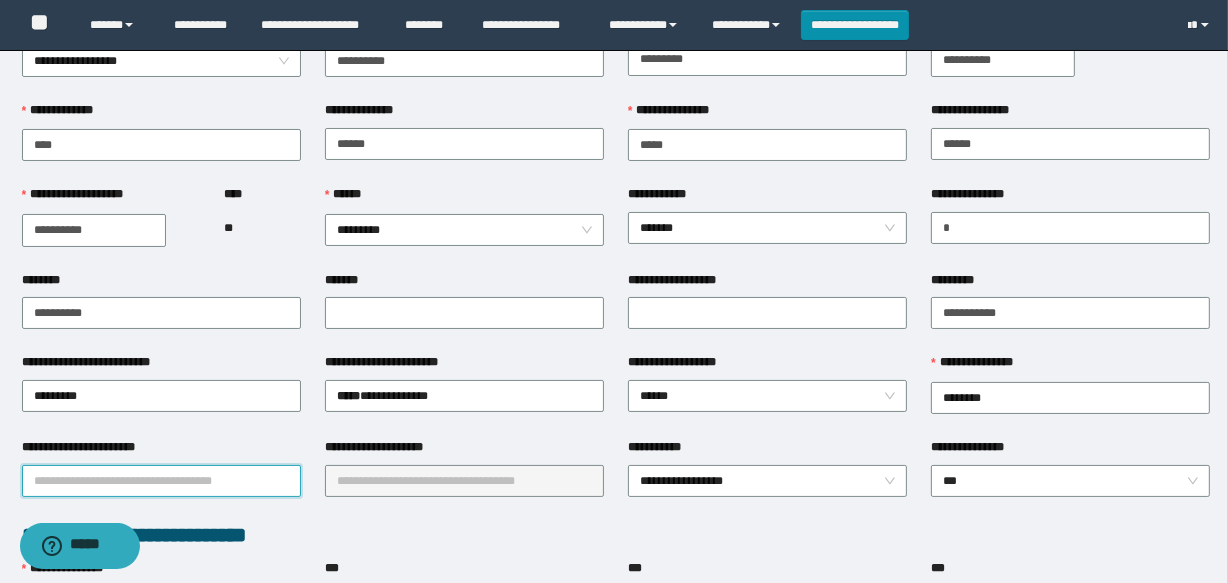 click on "**********" at bounding box center [161, 481] 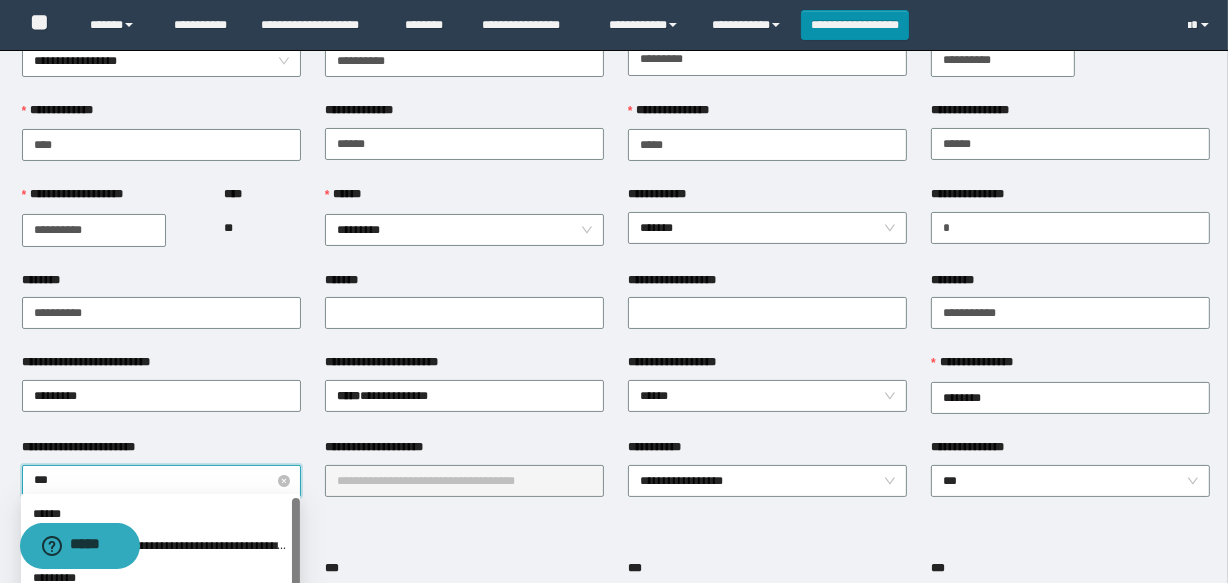 type on "****" 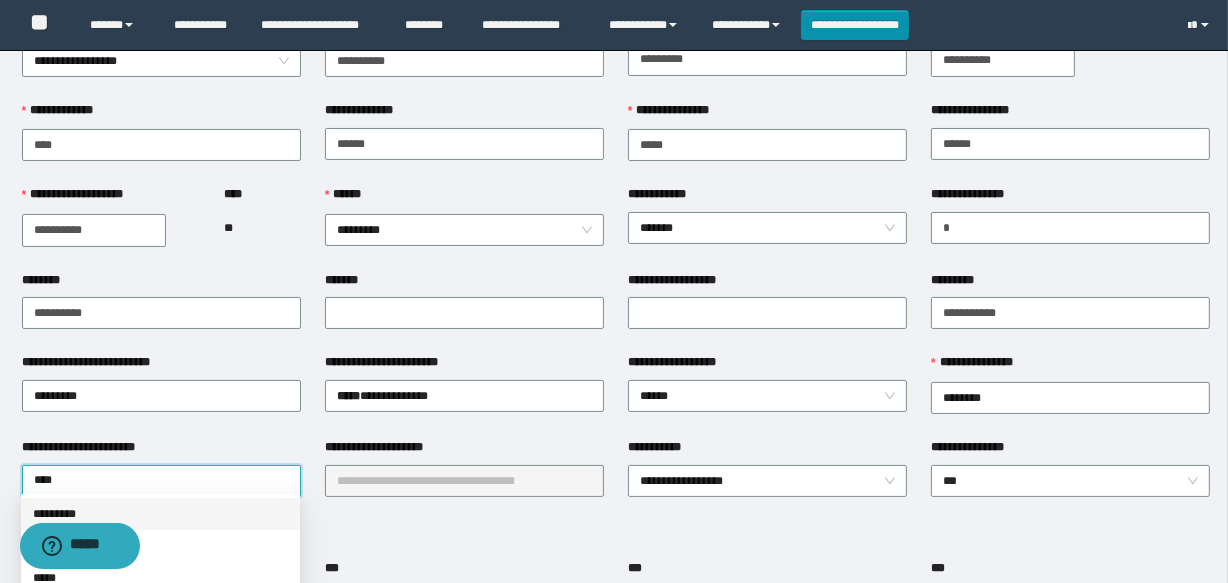 click on "*********" at bounding box center (160, 514) 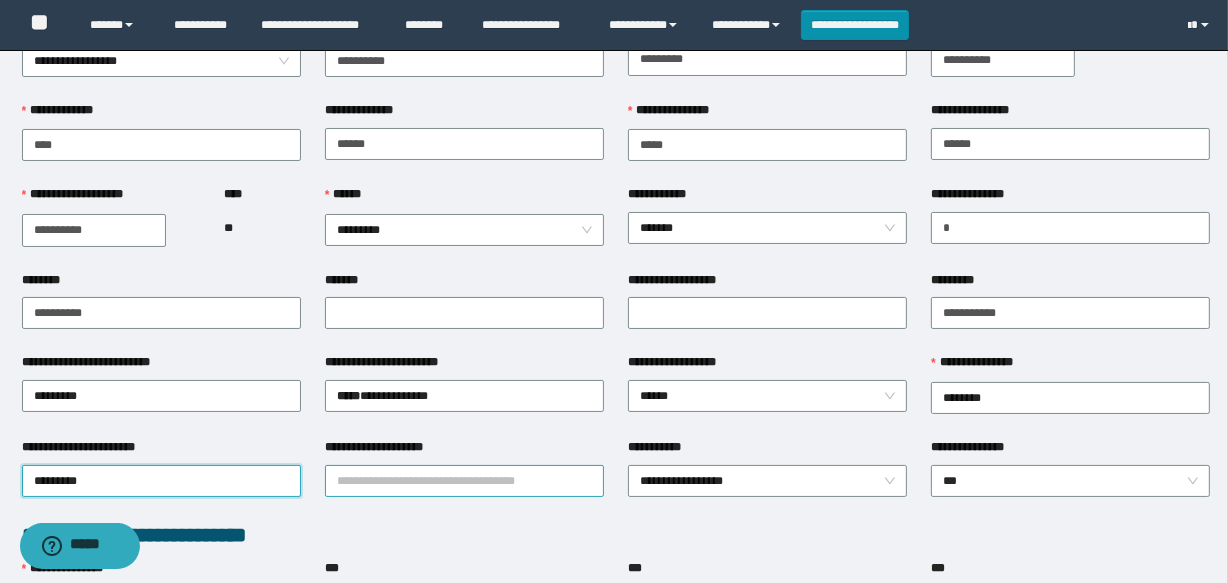 click on "**********" at bounding box center [464, 481] 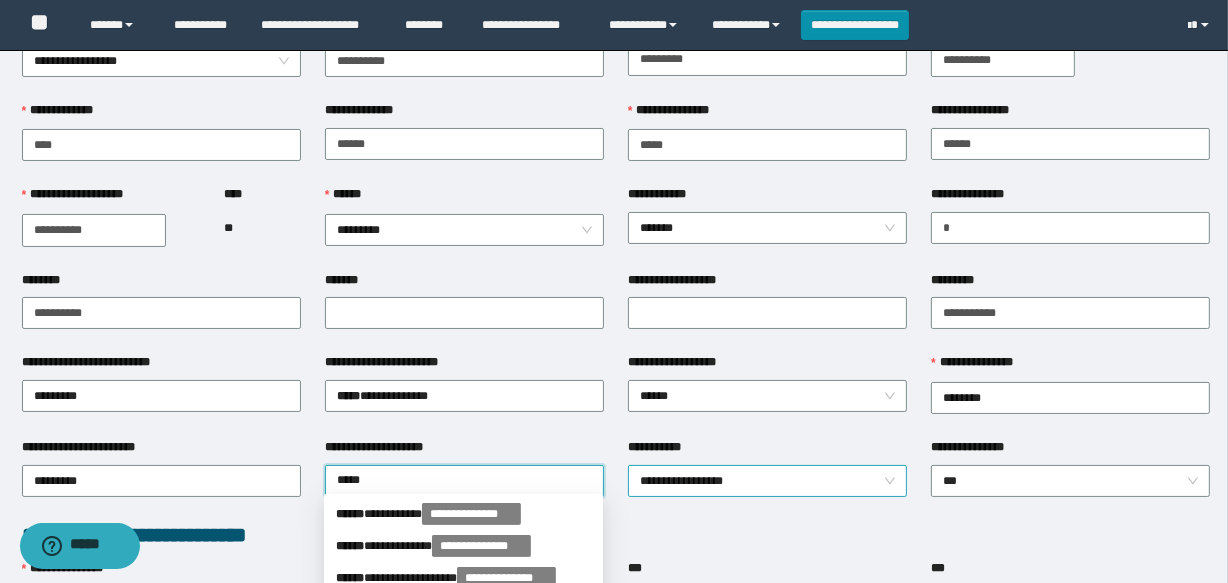 type on "******" 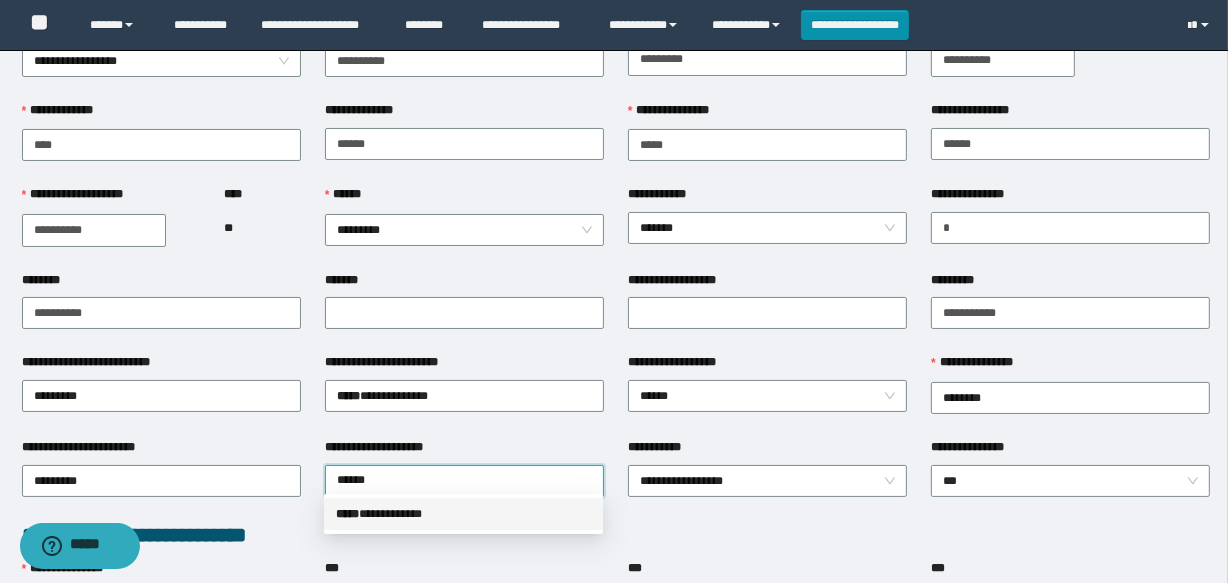 click on "**********" at bounding box center [463, 514] 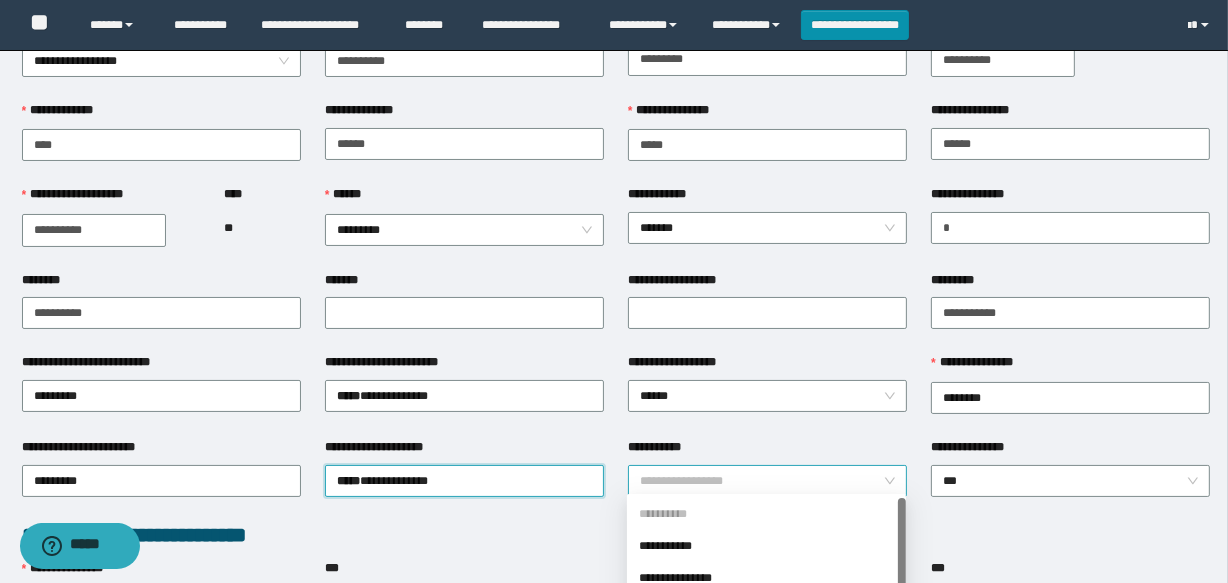 click on "**********" at bounding box center (767, 481) 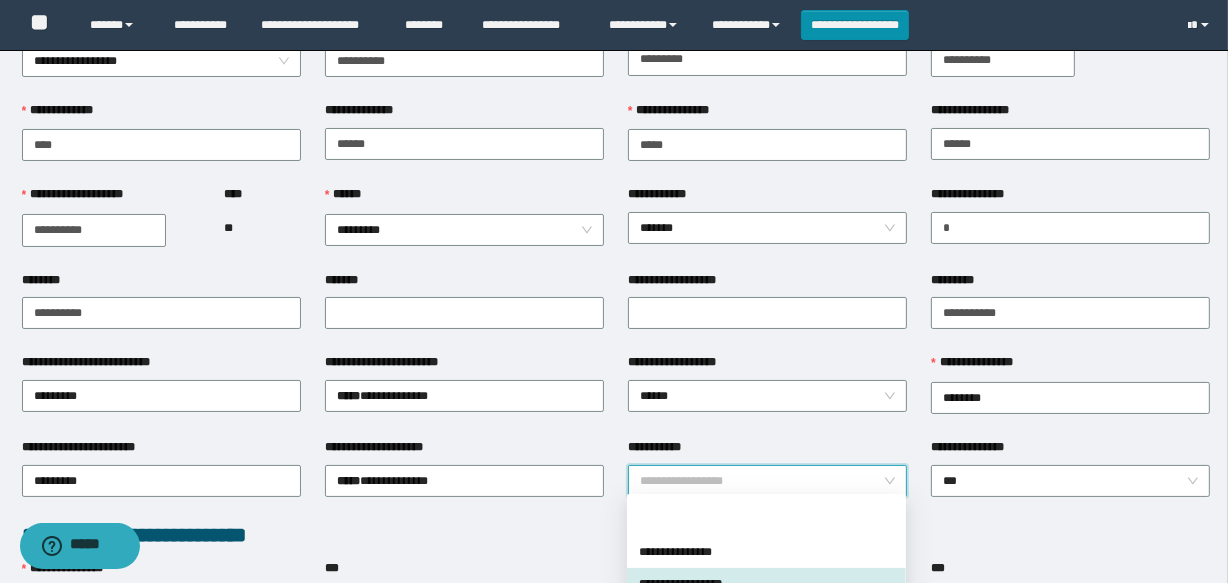scroll, scrollTop: 160, scrollLeft: 0, axis: vertical 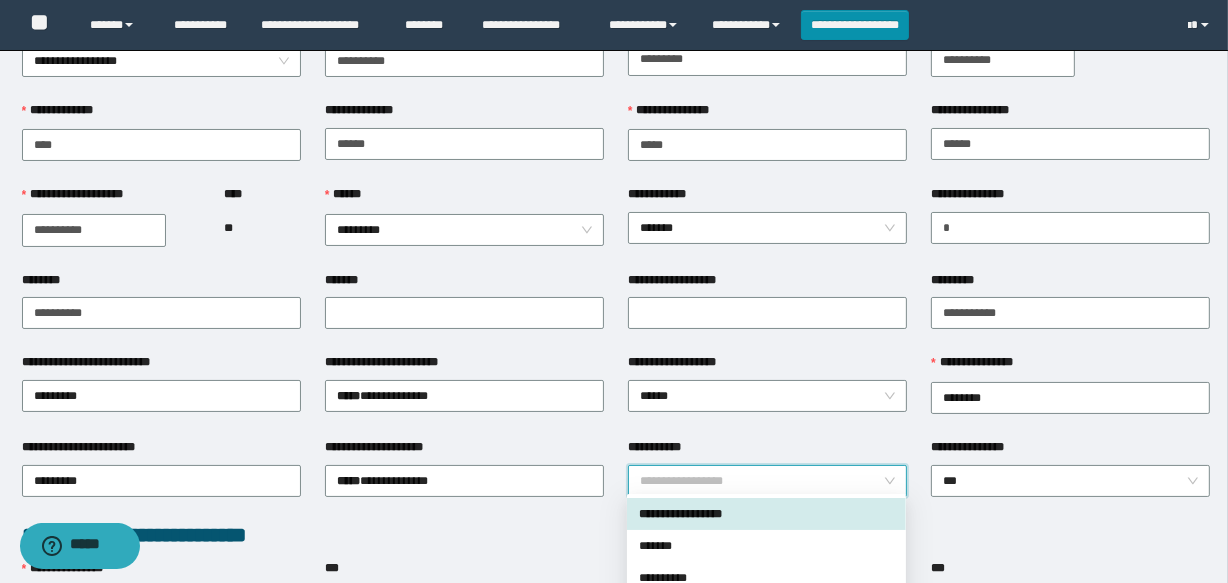 click on "**********" at bounding box center (766, 514) 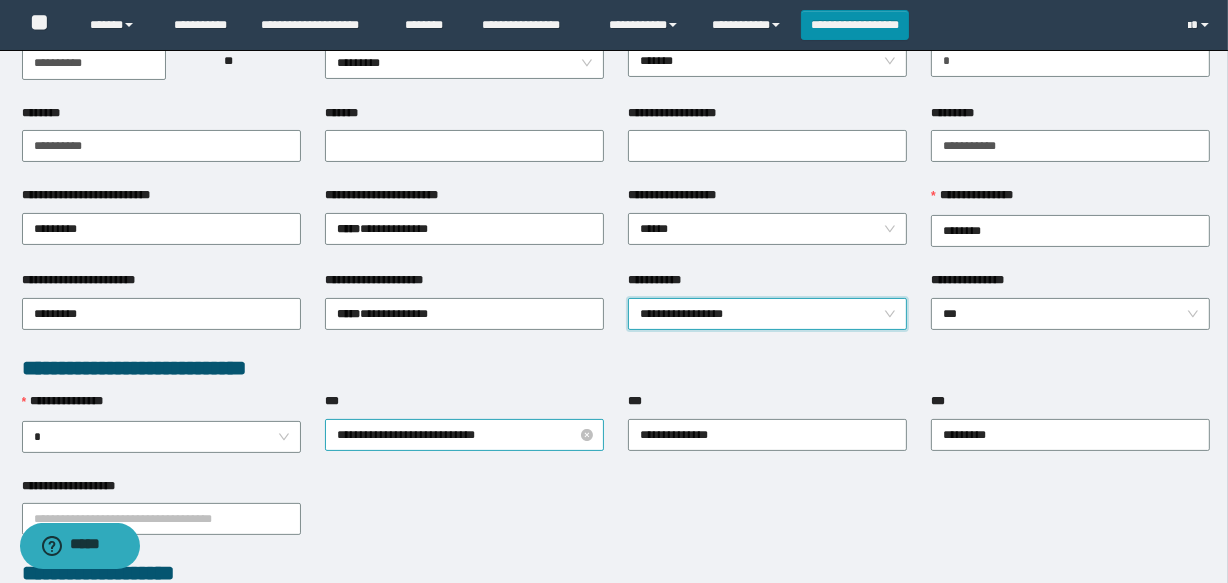 scroll, scrollTop: 272, scrollLeft: 0, axis: vertical 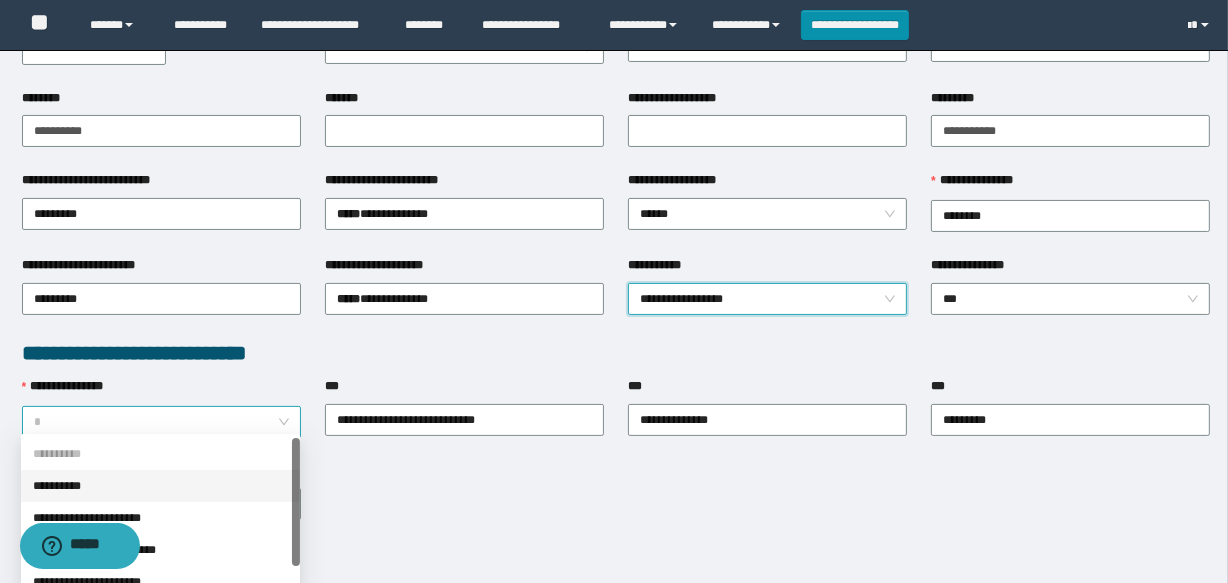 click on "*" at bounding box center [161, 422] 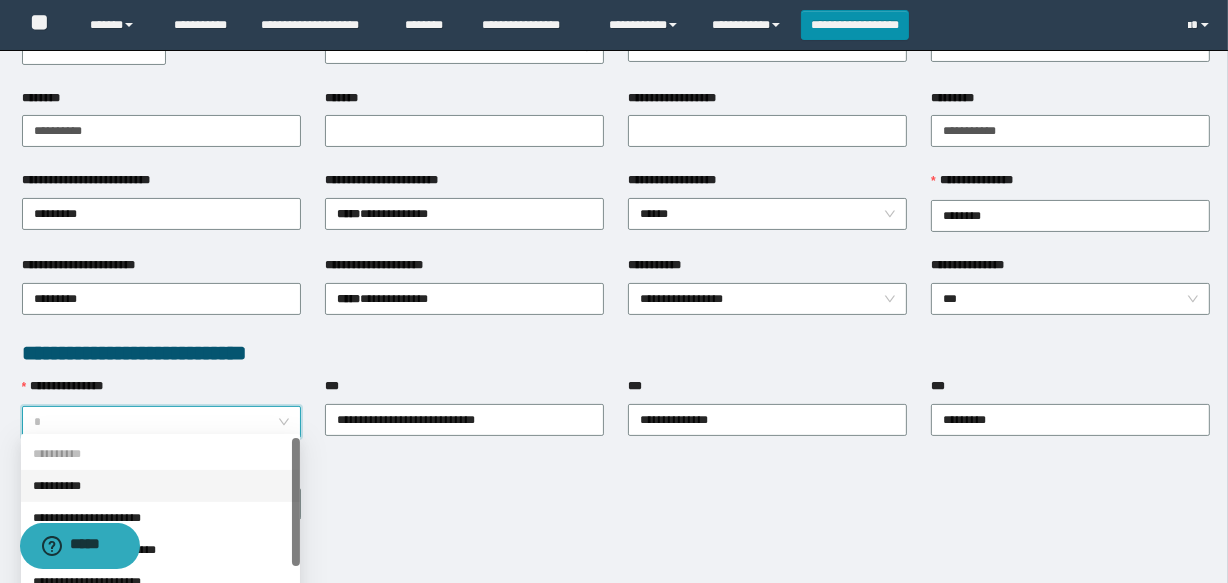 drag, startPoint x: 82, startPoint y: 479, endPoint x: 101, endPoint y: 479, distance: 19 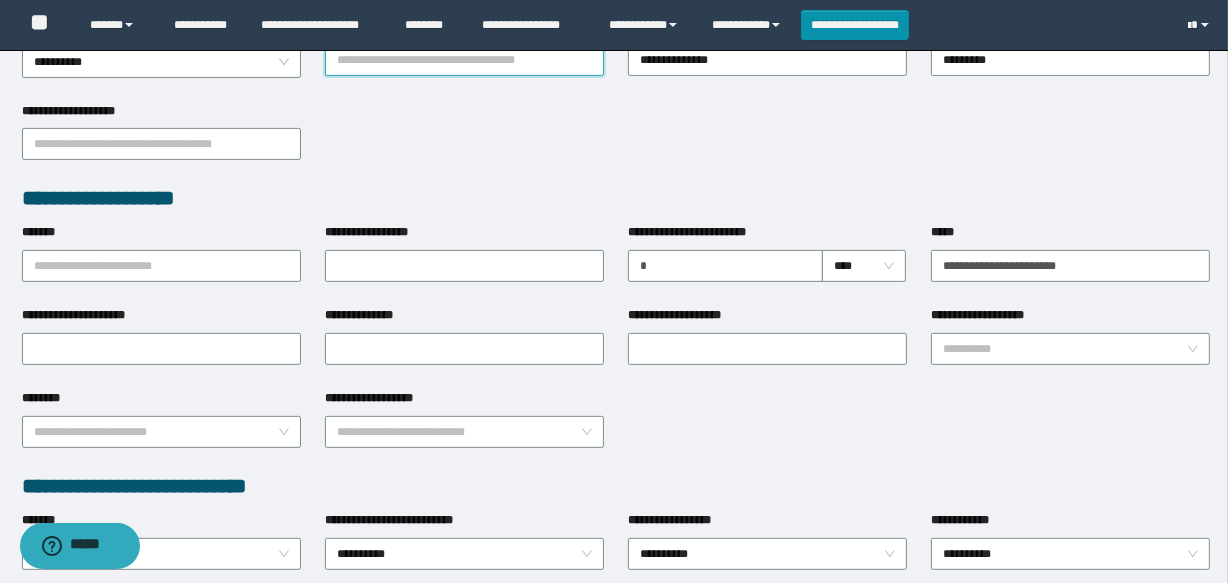 scroll, scrollTop: 636, scrollLeft: 0, axis: vertical 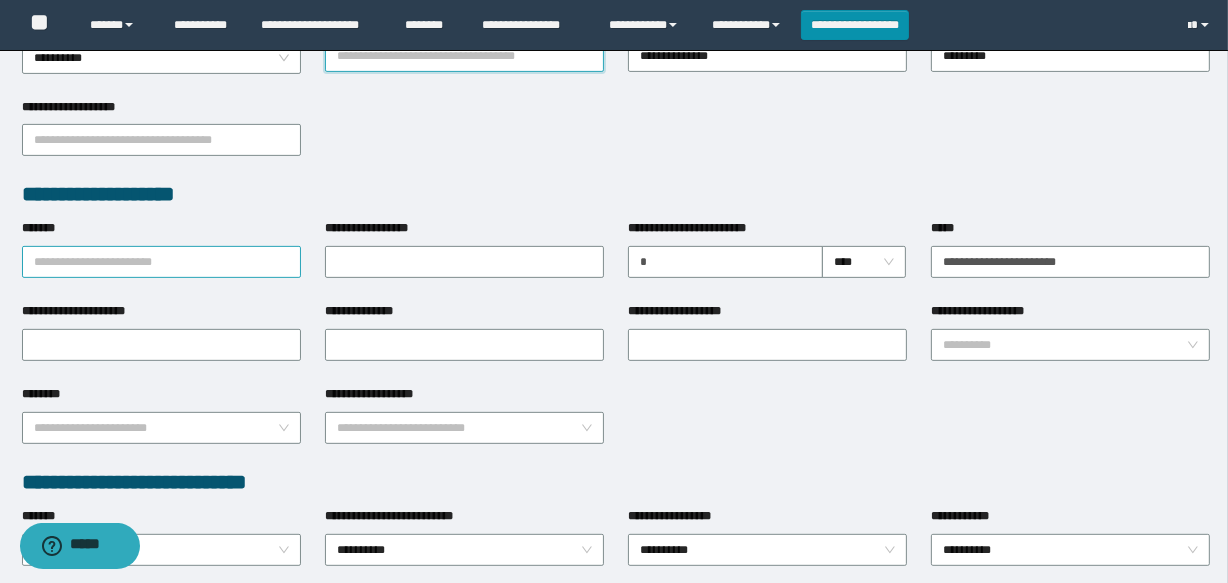 click on "*******" at bounding box center (161, 262) 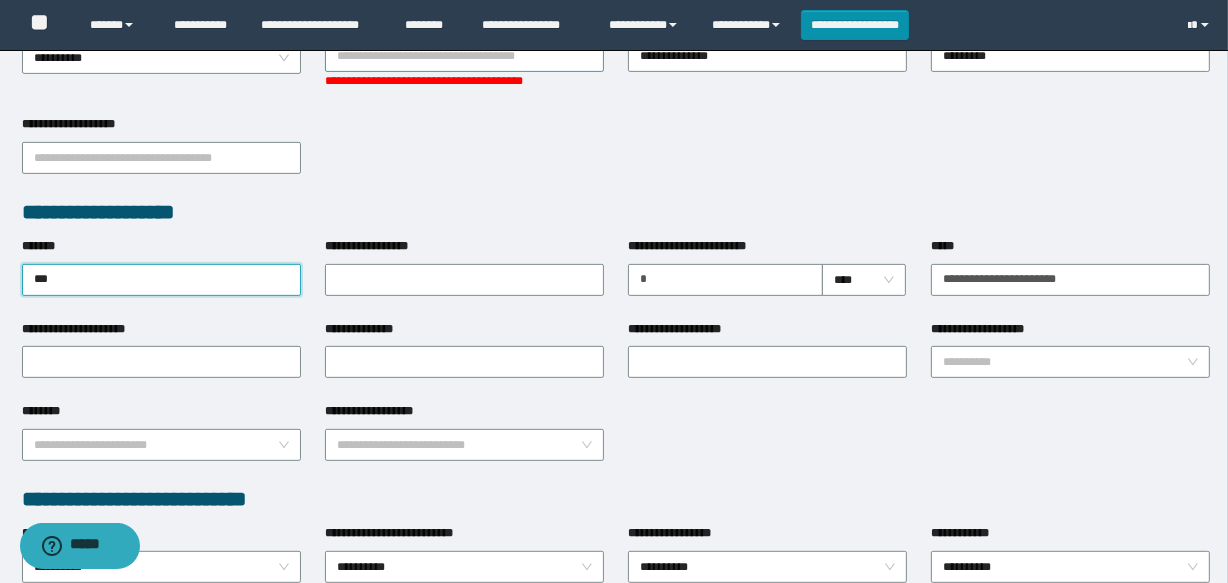 type on "****" 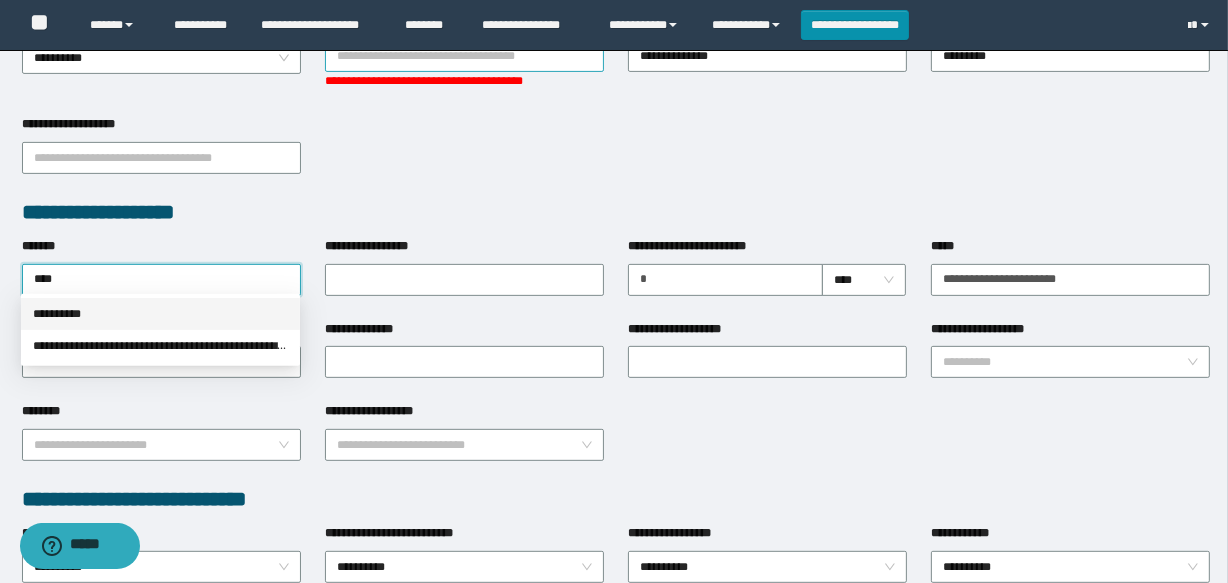 click on "**********" at bounding box center [160, 314] 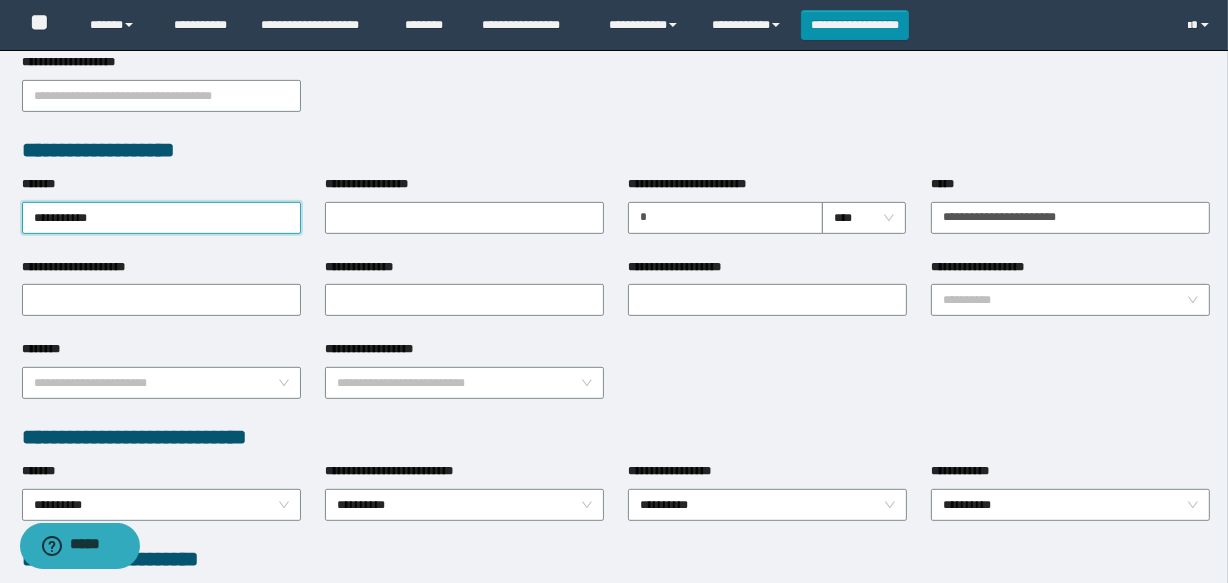 scroll, scrollTop: 593, scrollLeft: 0, axis: vertical 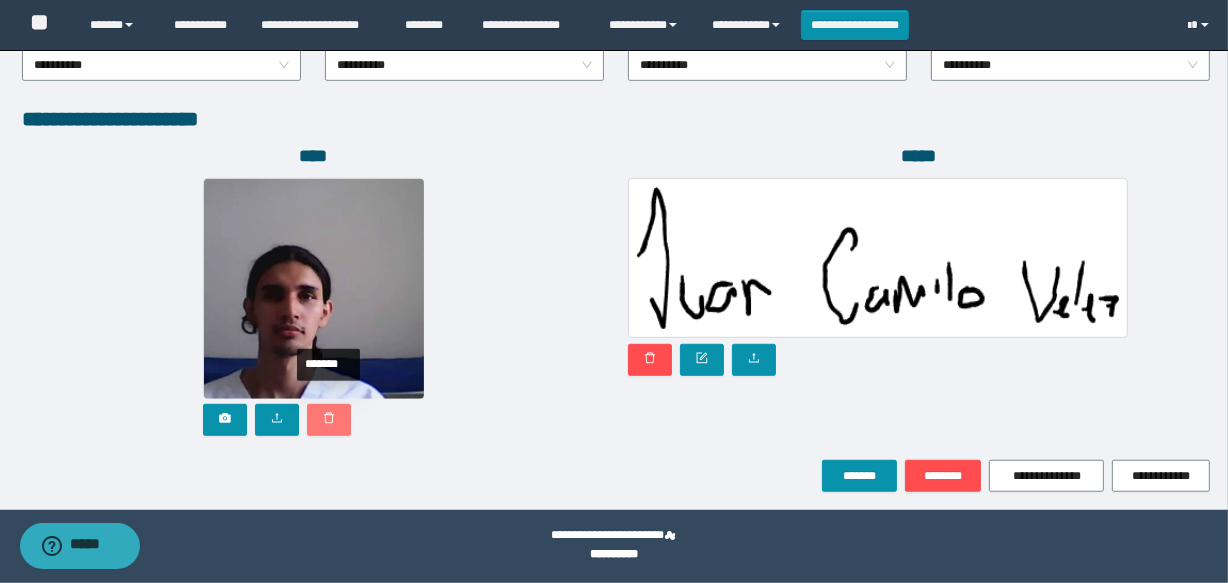 click 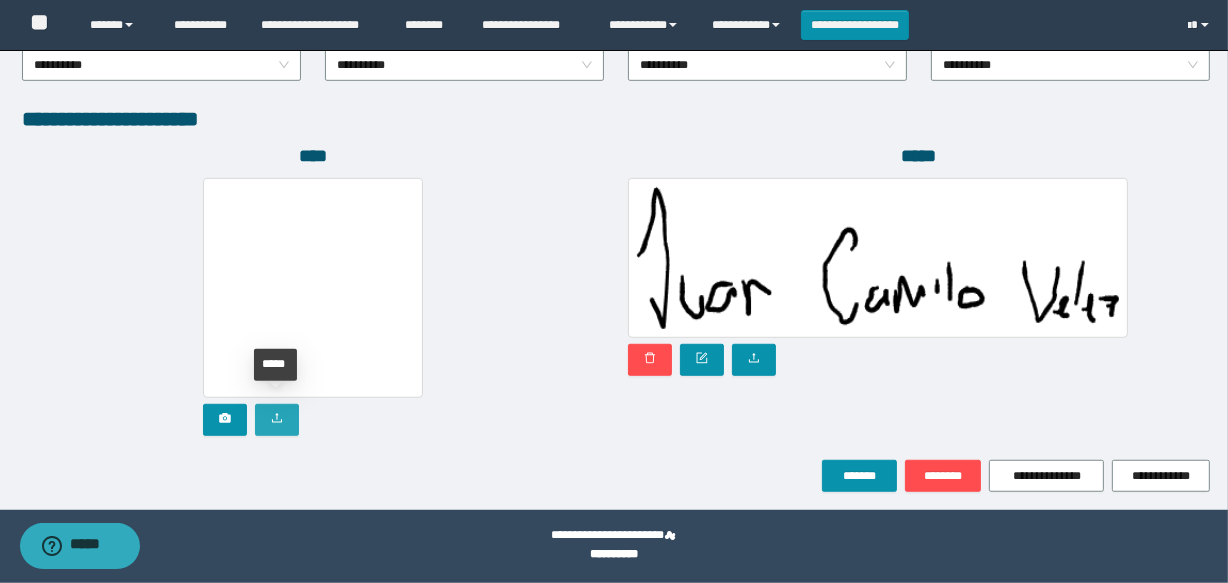 click at bounding box center (277, 420) 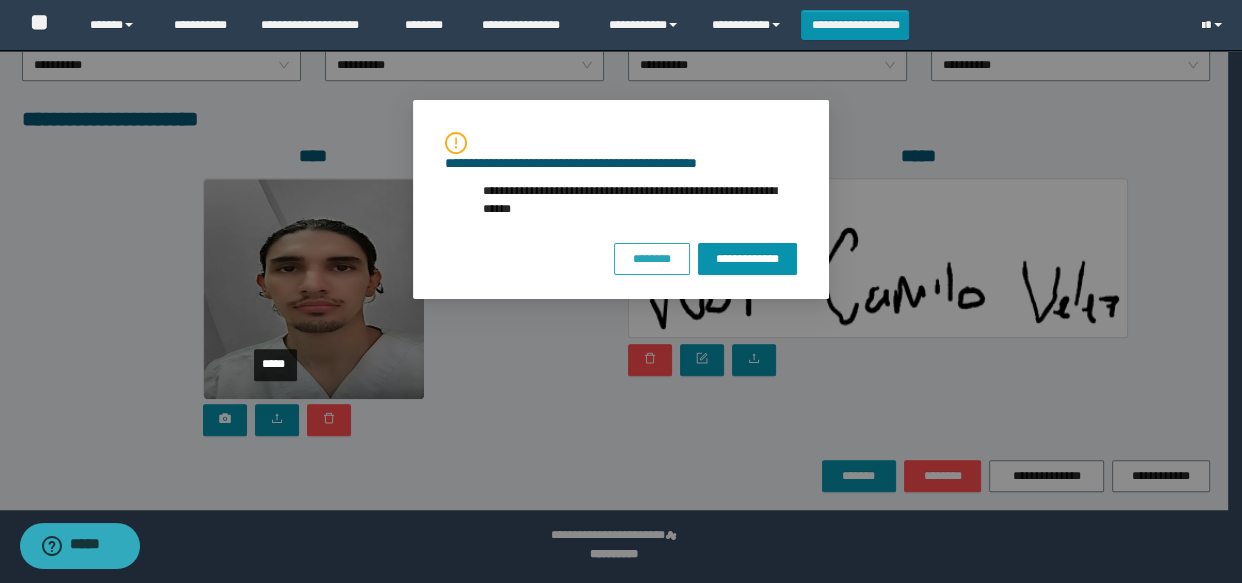 click on "********" at bounding box center [652, 259] 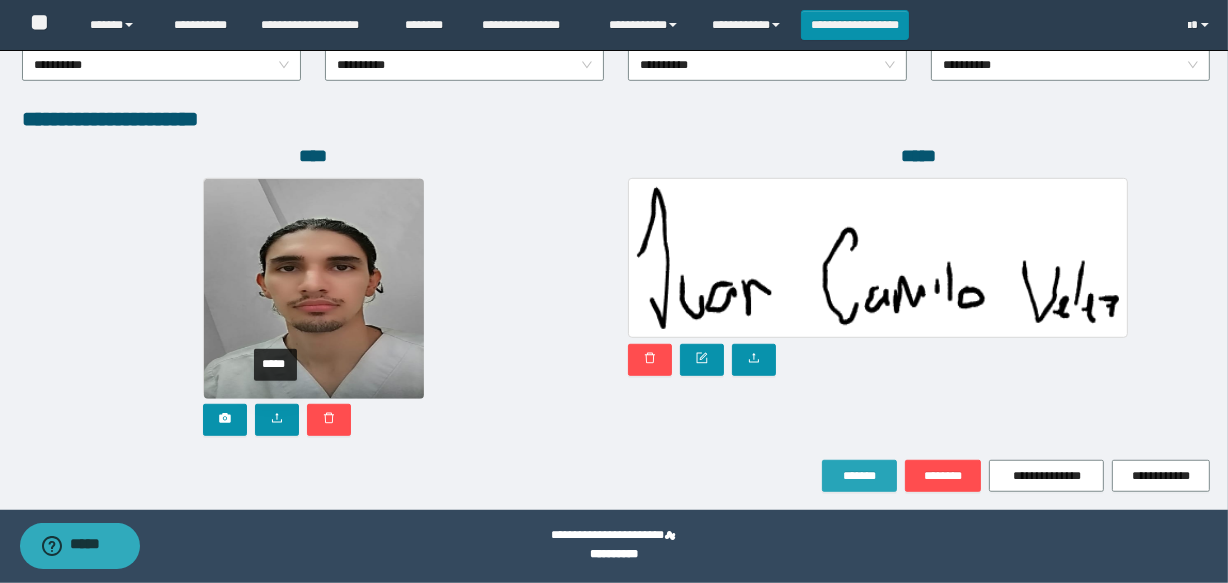 click on "*******" at bounding box center (859, 476) 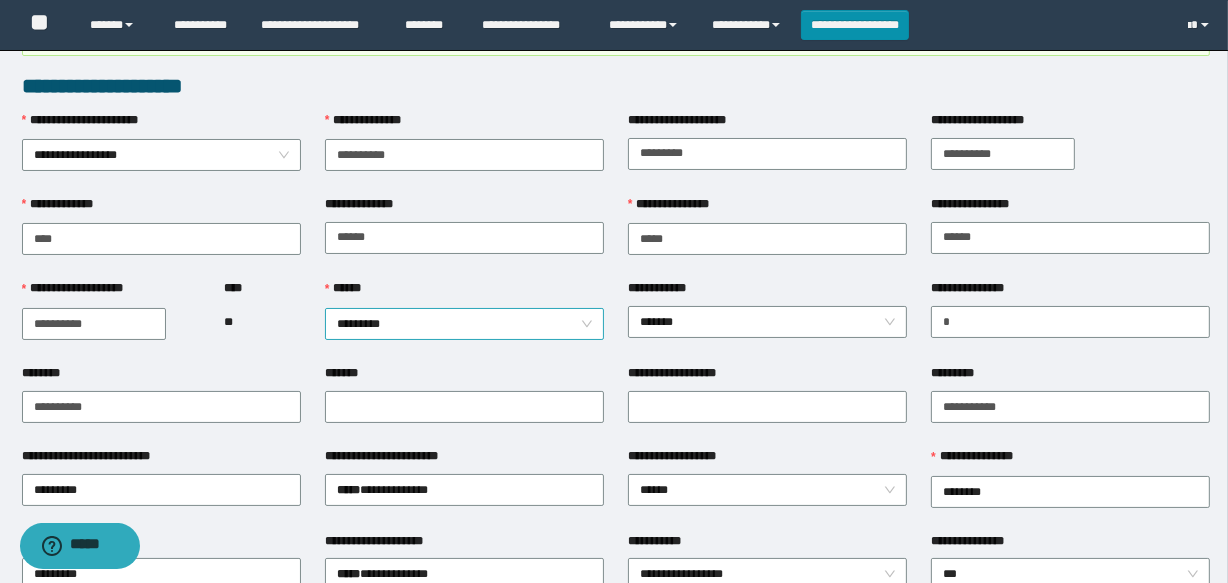 scroll, scrollTop: 0, scrollLeft: 0, axis: both 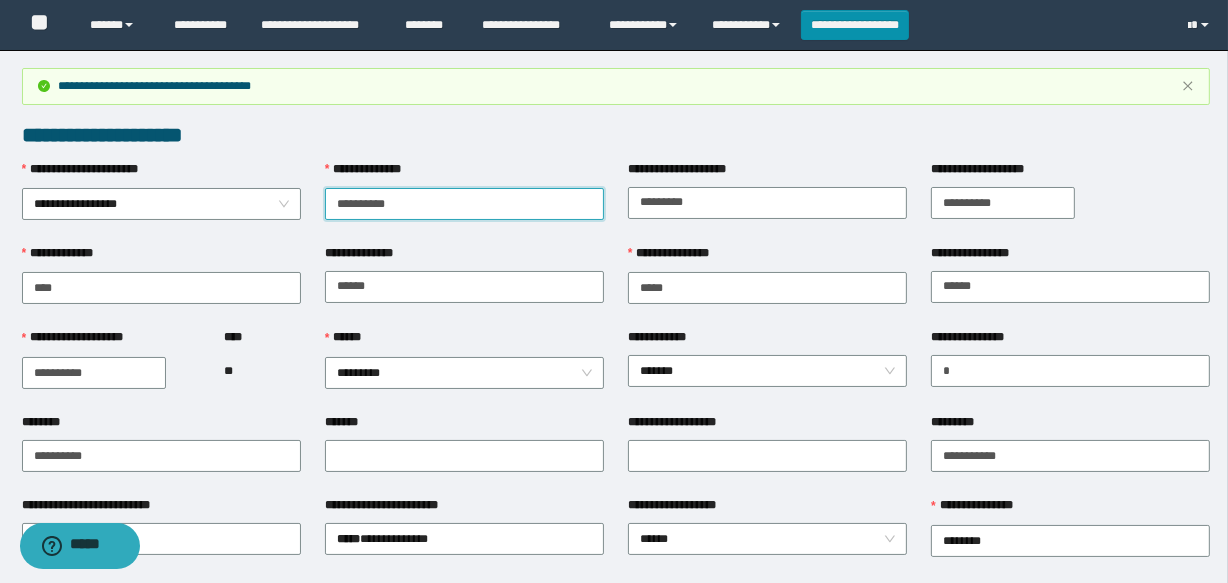 drag, startPoint x: 429, startPoint y: 201, endPoint x: 317, endPoint y: 209, distance: 112.28535 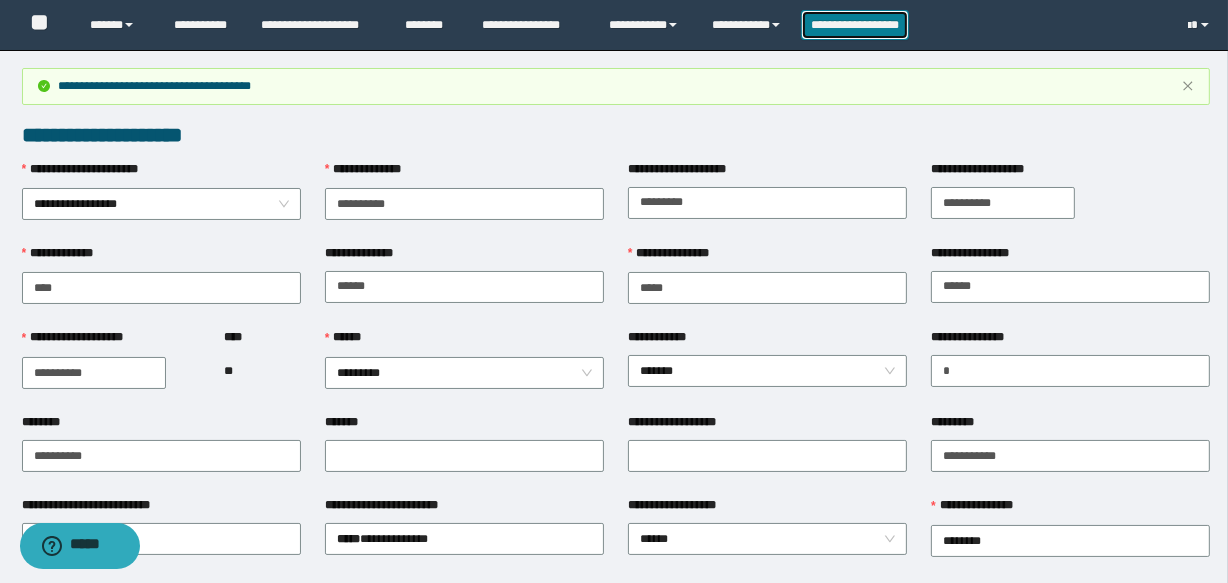 click on "**********" at bounding box center [855, 25] 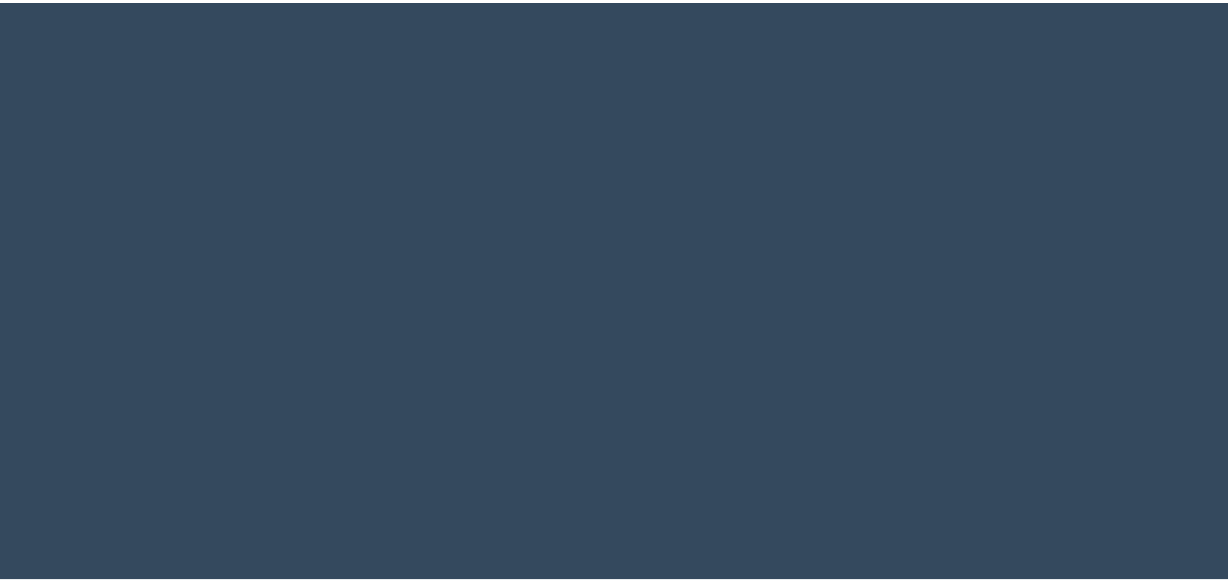 scroll, scrollTop: 0, scrollLeft: 0, axis: both 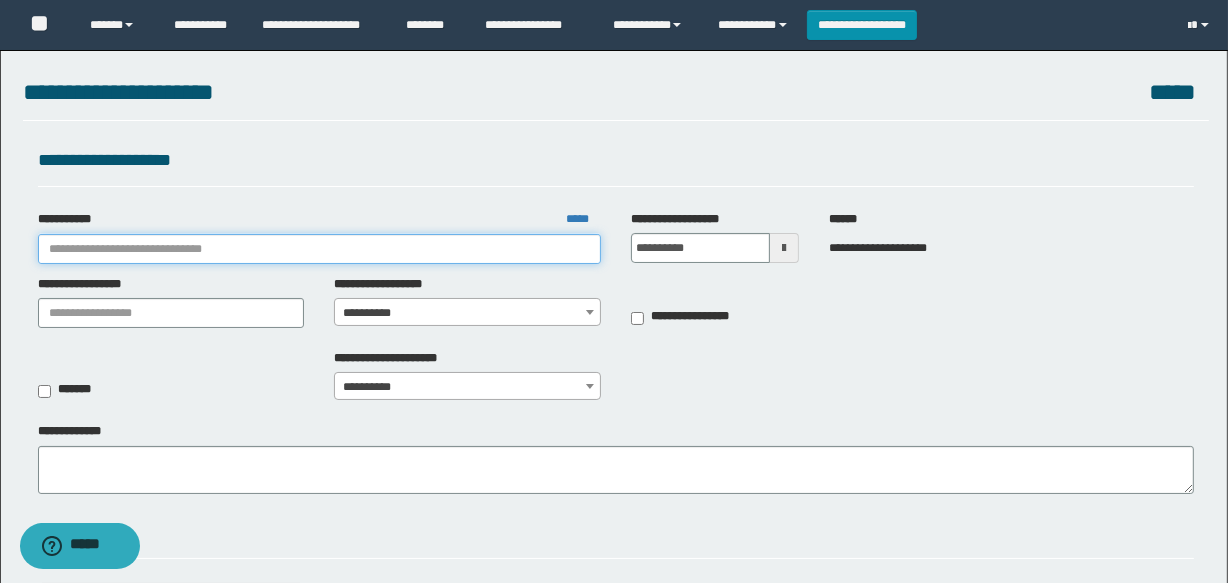 click on "**********" at bounding box center (319, 249) 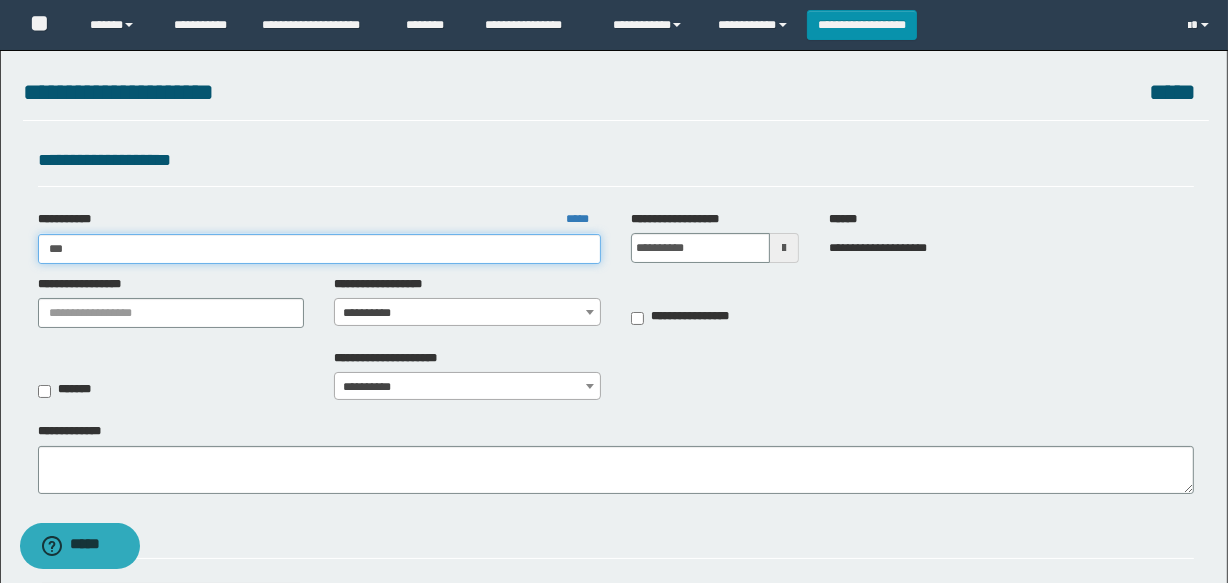 type on "****" 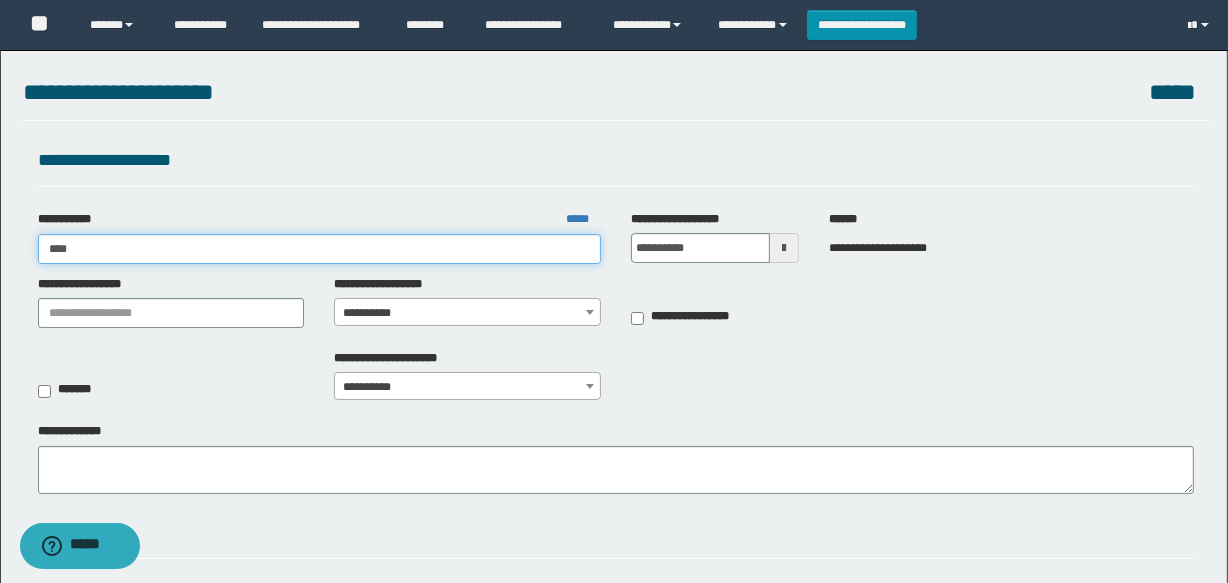 type on "****" 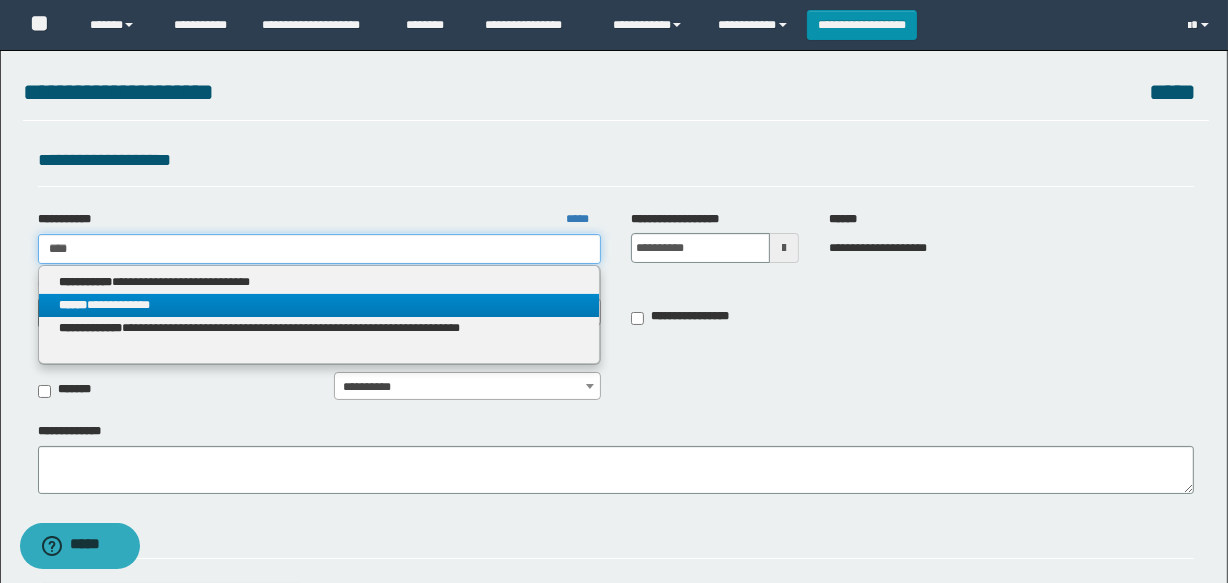 type on "****" 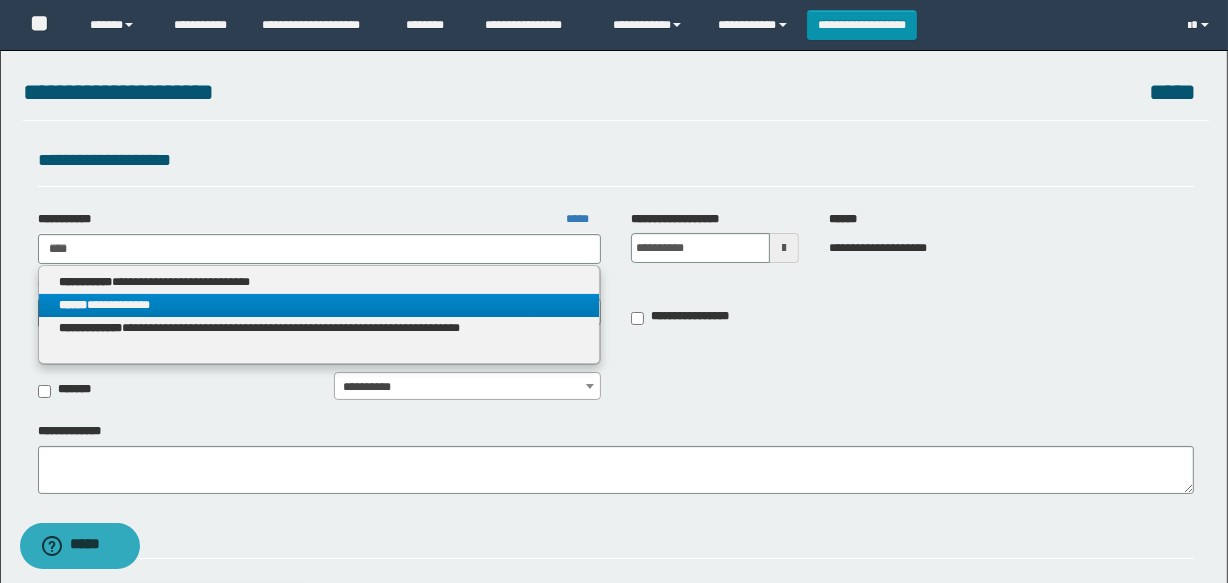 click on "**********" at bounding box center [319, 305] 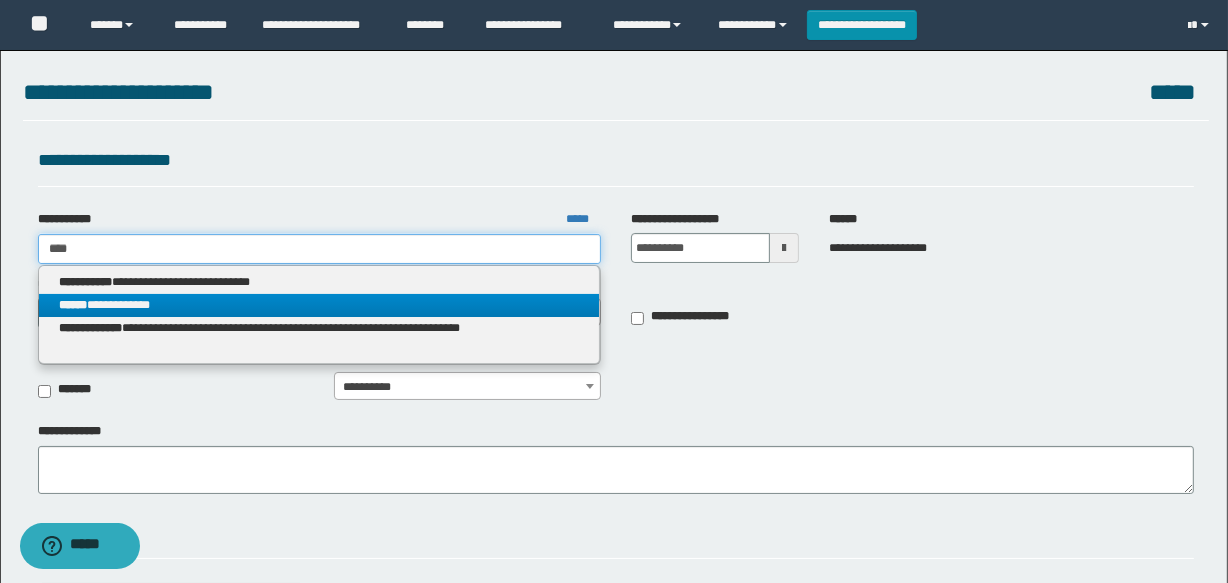 type 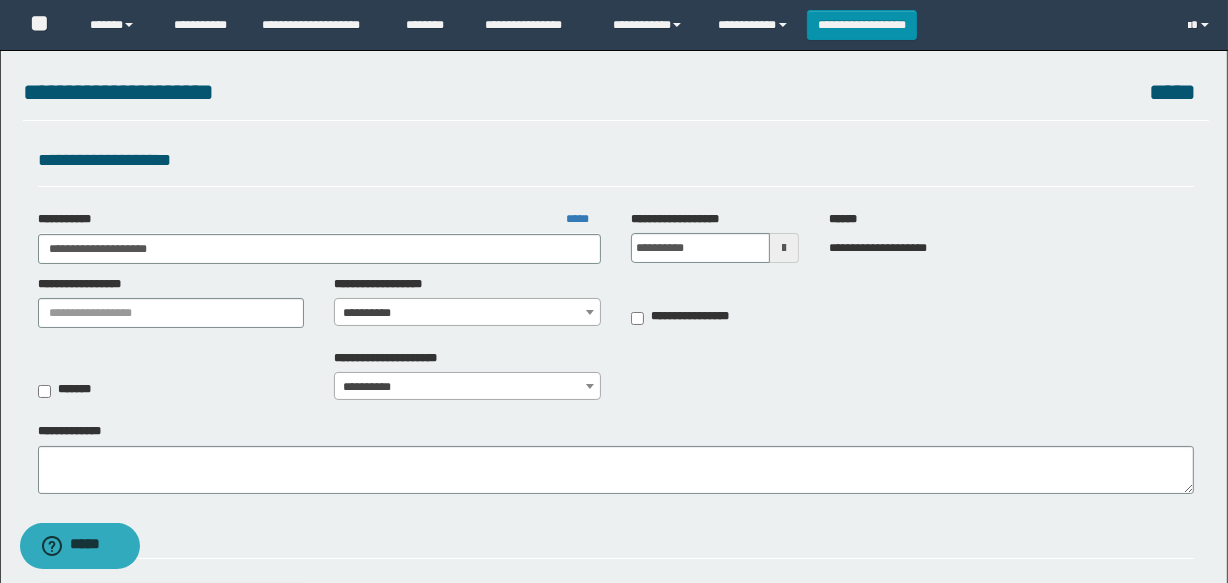 click on "**********" at bounding box center [467, 313] 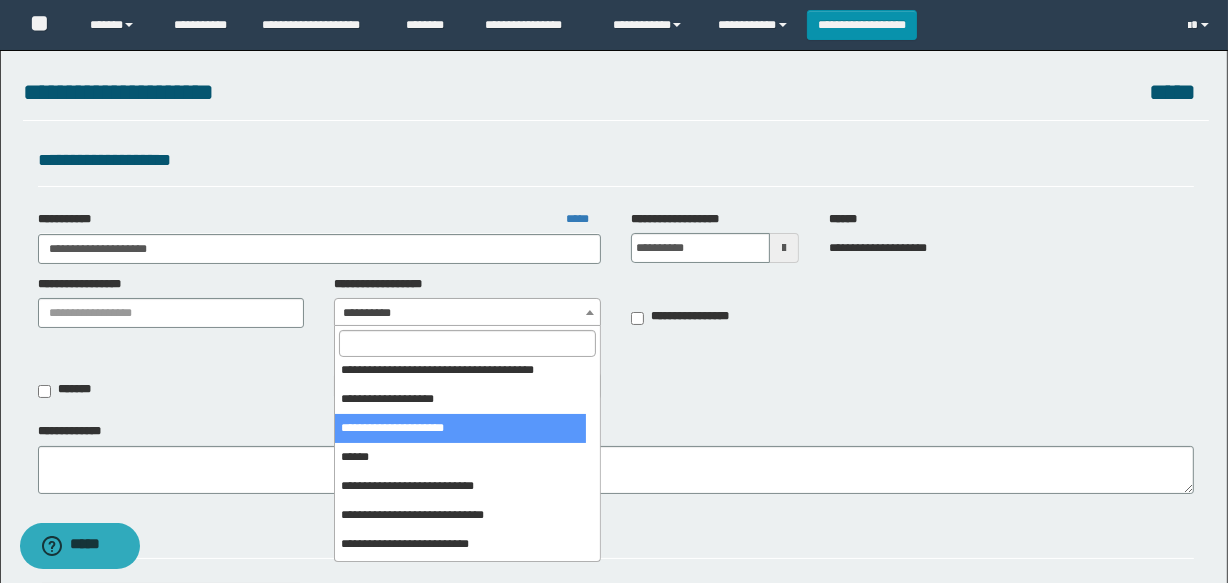 scroll, scrollTop: 90, scrollLeft: 0, axis: vertical 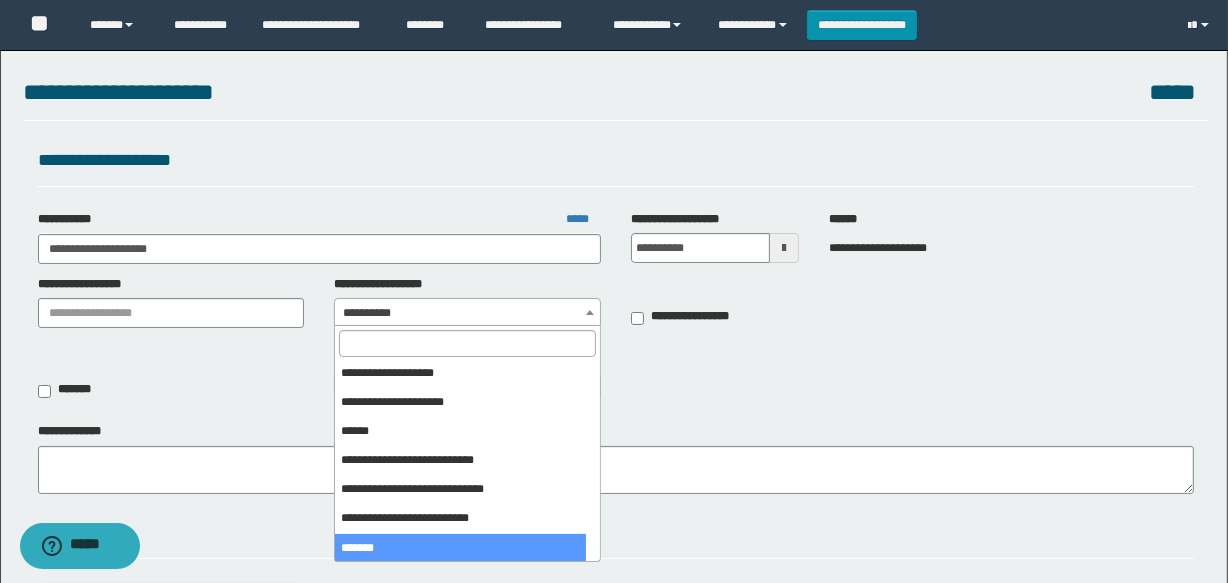 select on "***" 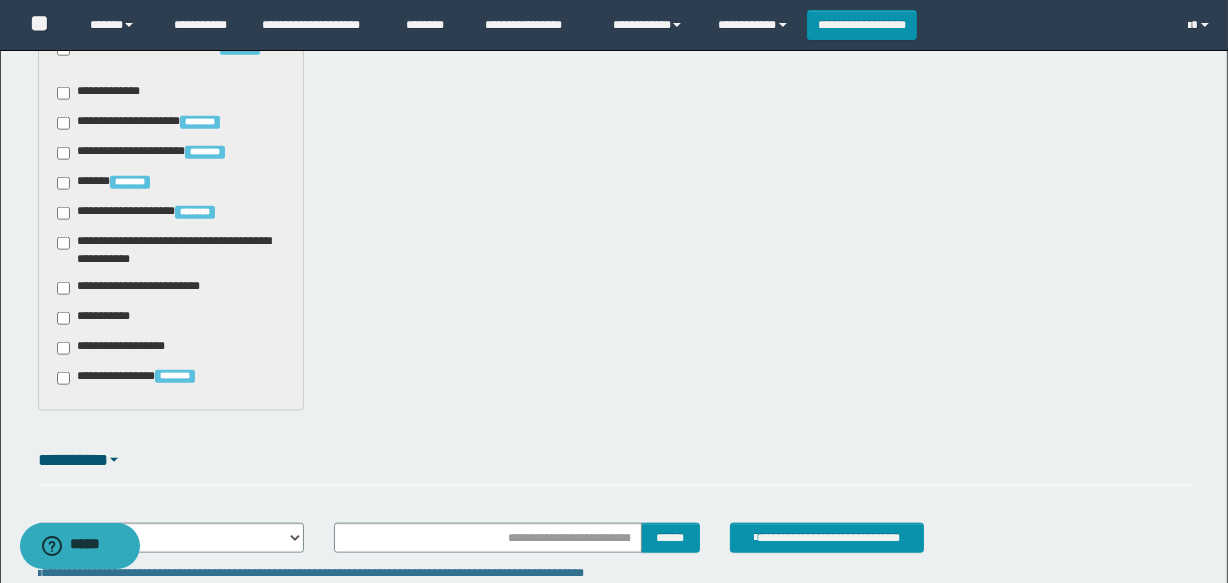 scroll, scrollTop: 2069, scrollLeft: 0, axis: vertical 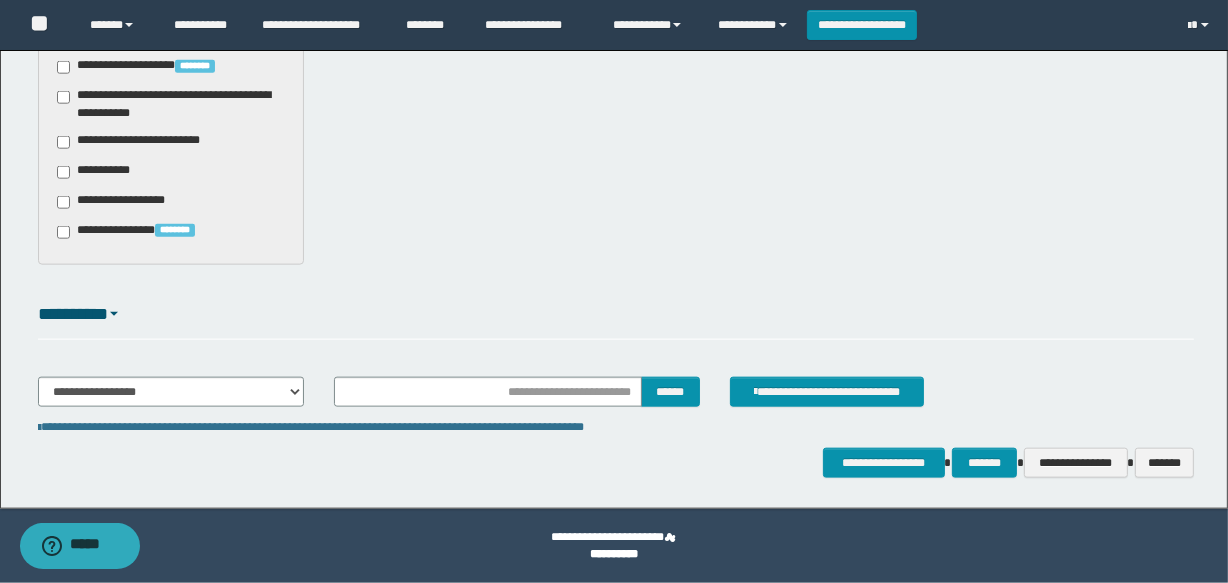 click on "**********" at bounding box center [143, 142] 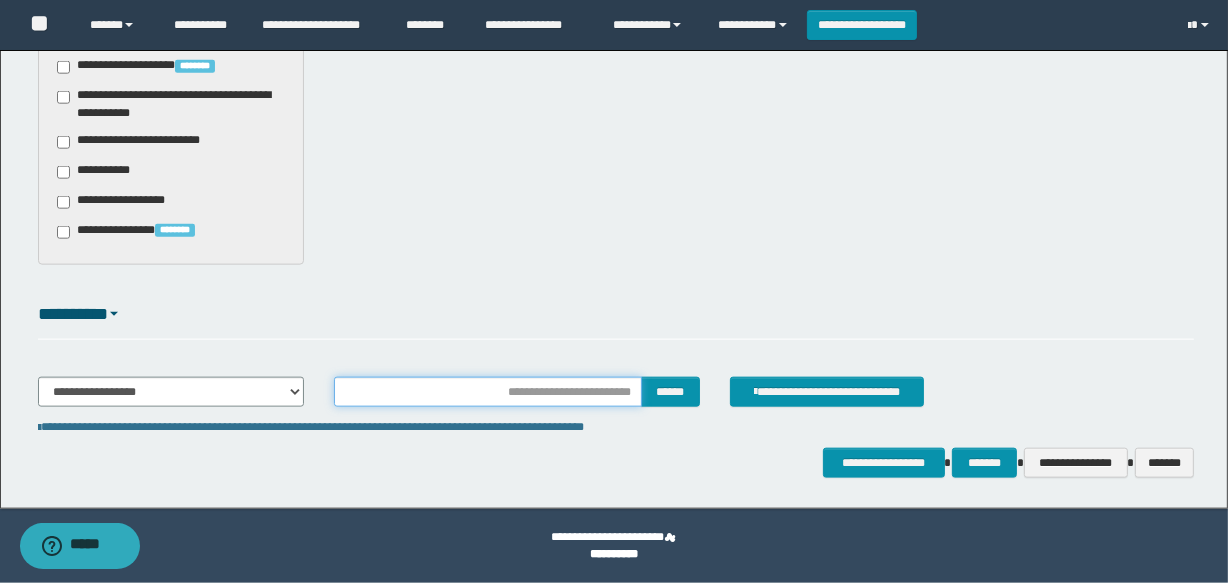 click at bounding box center (487, 392) 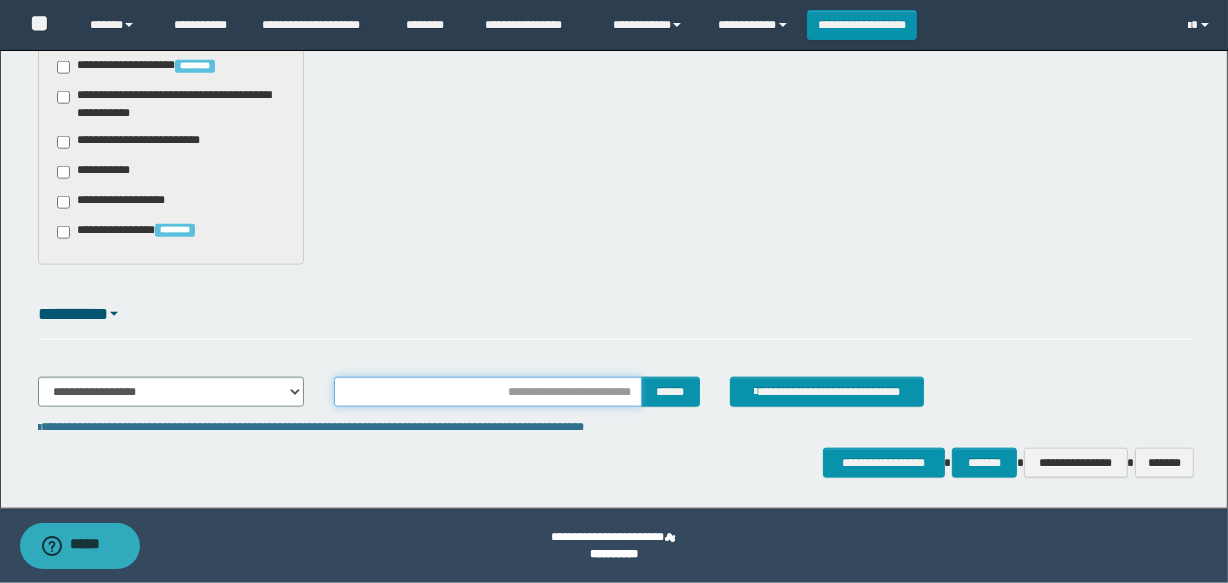 type on "**********" 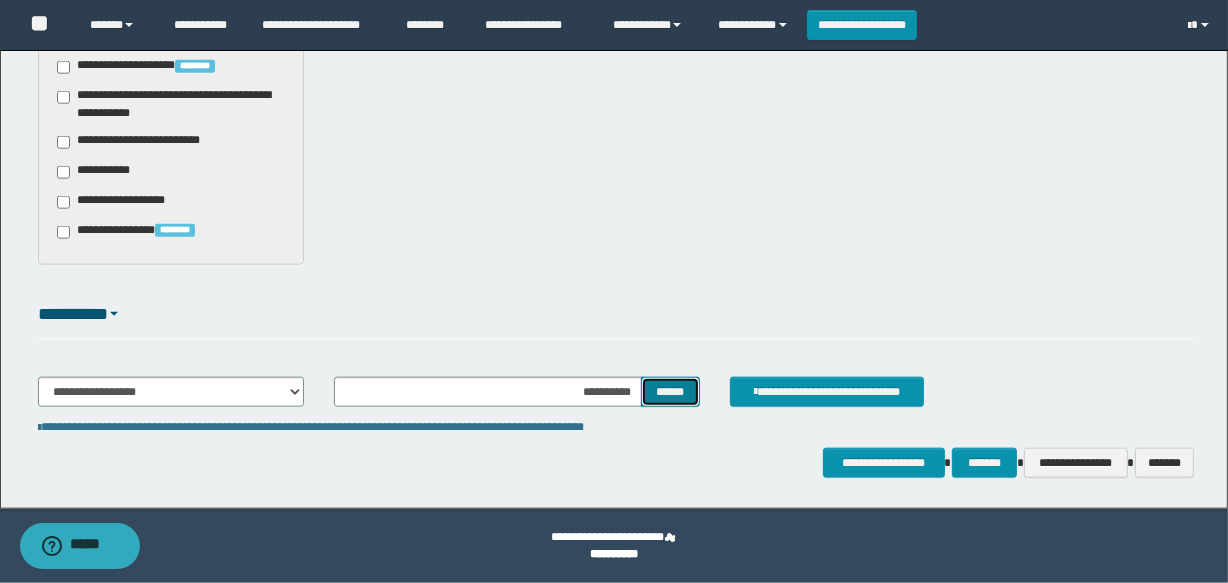 click on "******" at bounding box center (670, 392) 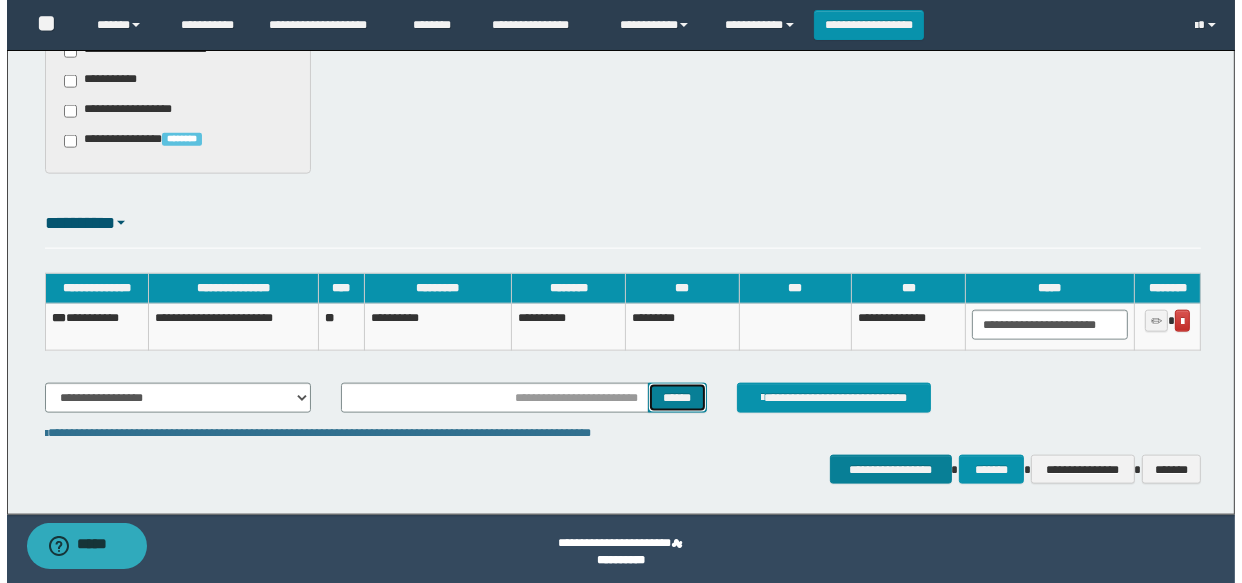 scroll, scrollTop: 2166, scrollLeft: 0, axis: vertical 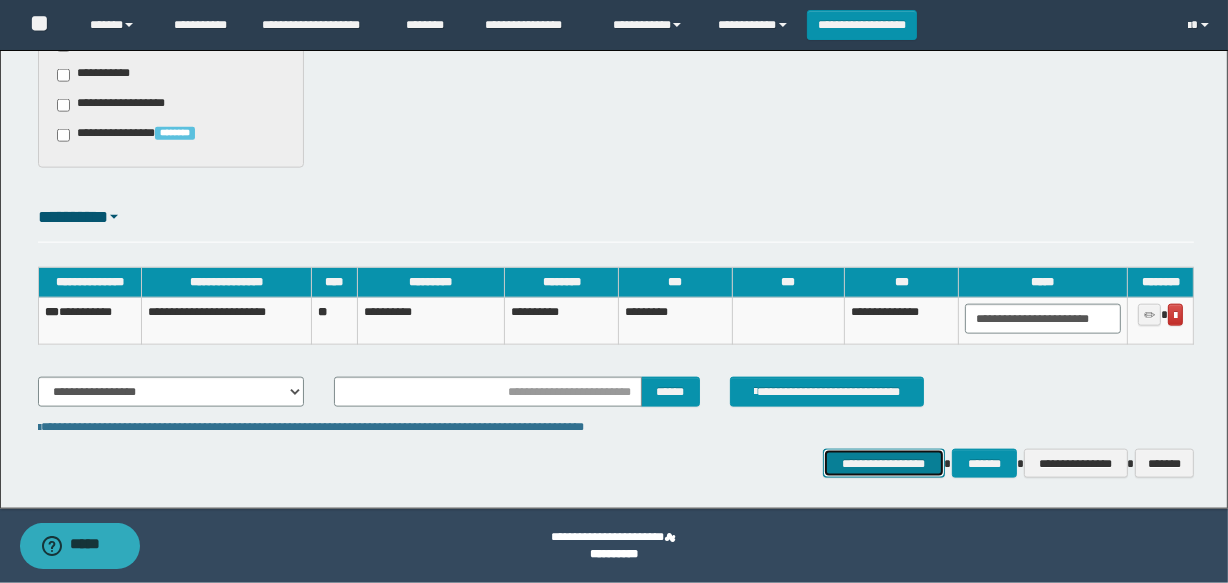 click on "**********" at bounding box center (884, 464) 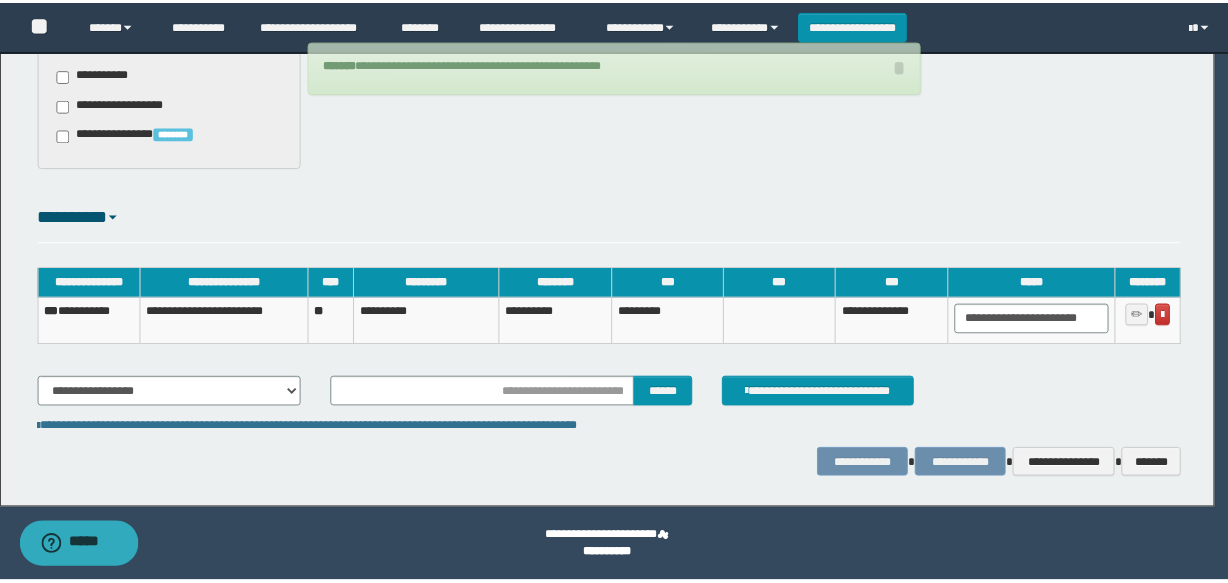 scroll, scrollTop: 2162, scrollLeft: 0, axis: vertical 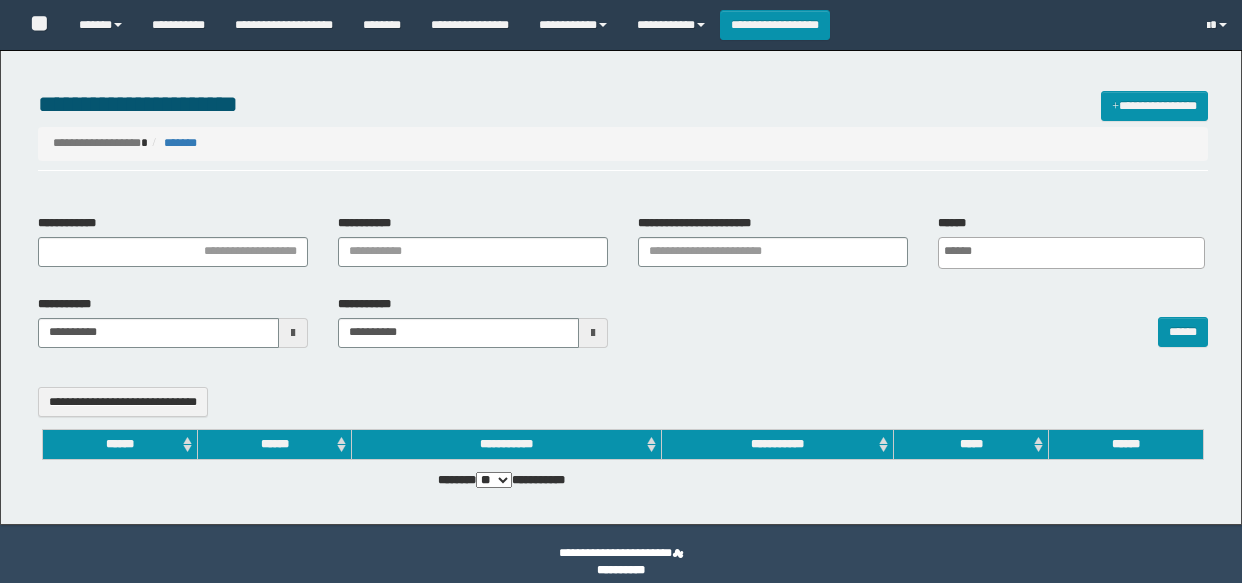 select 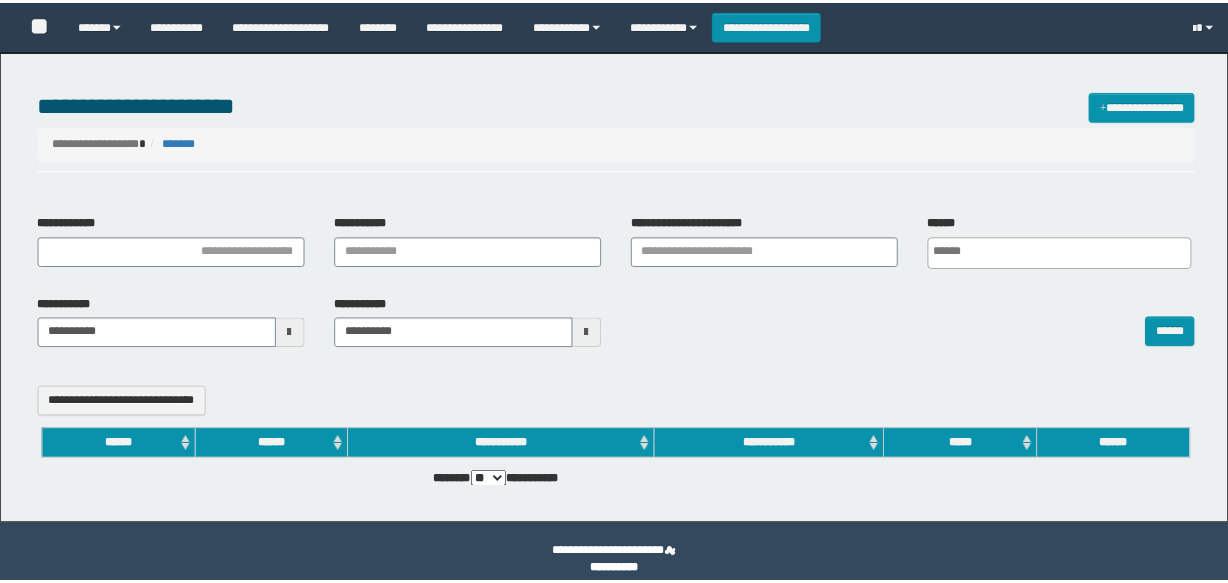 scroll, scrollTop: 0, scrollLeft: 0, axis: both 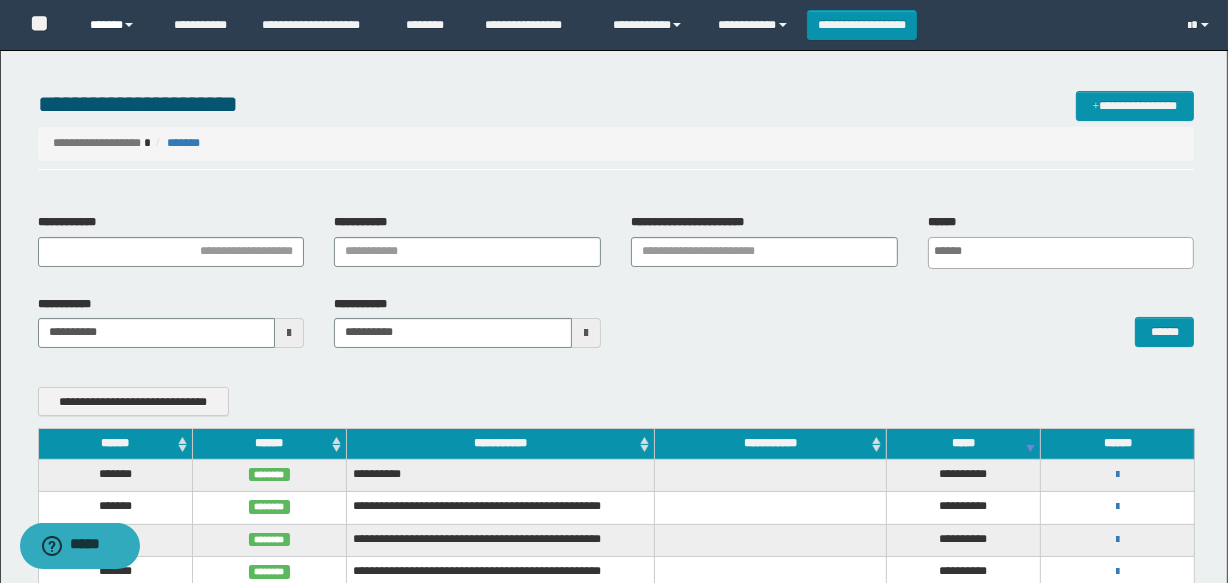 click on "******" at bounding box center [117, 25] 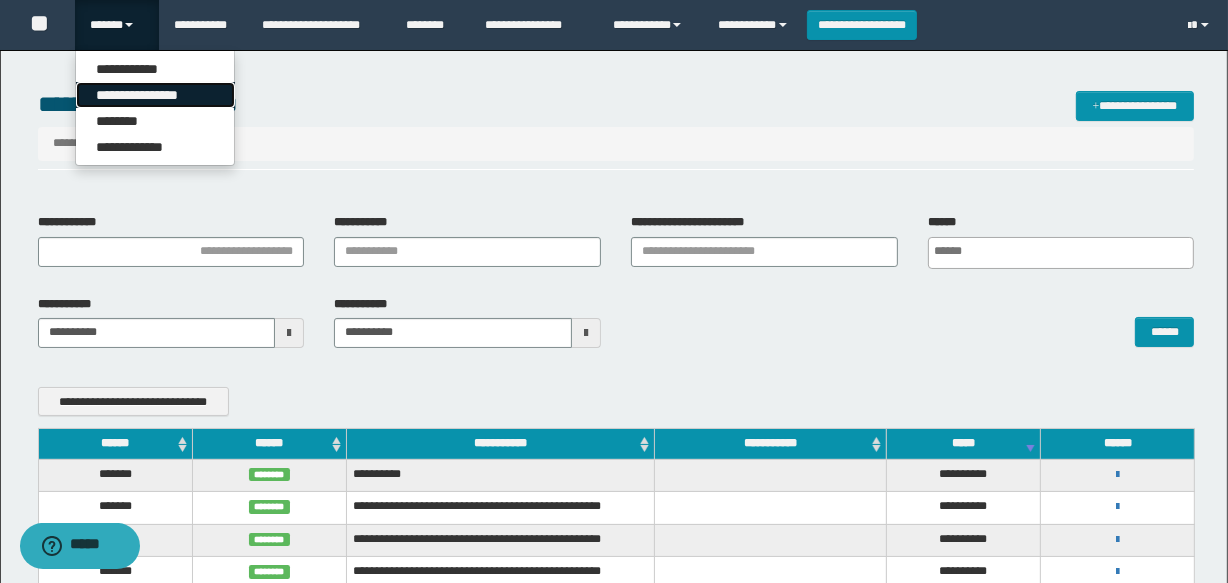 click on "**********" at bounding box center (155, 95) 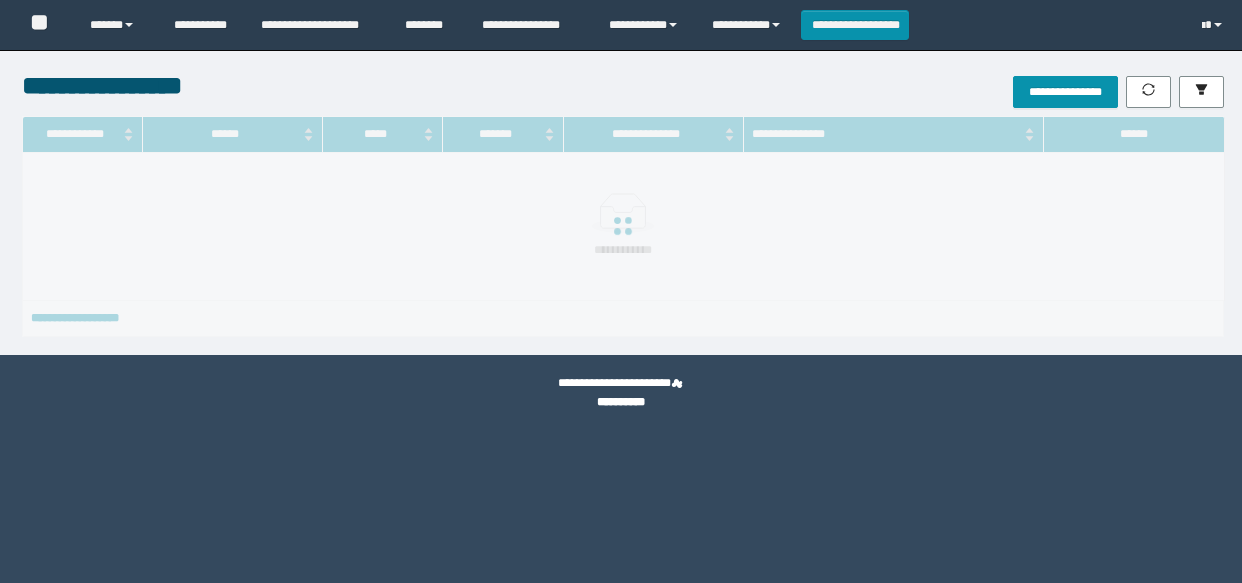 scroll, scrollTop: 0, scrollLeft: 0, axis: both 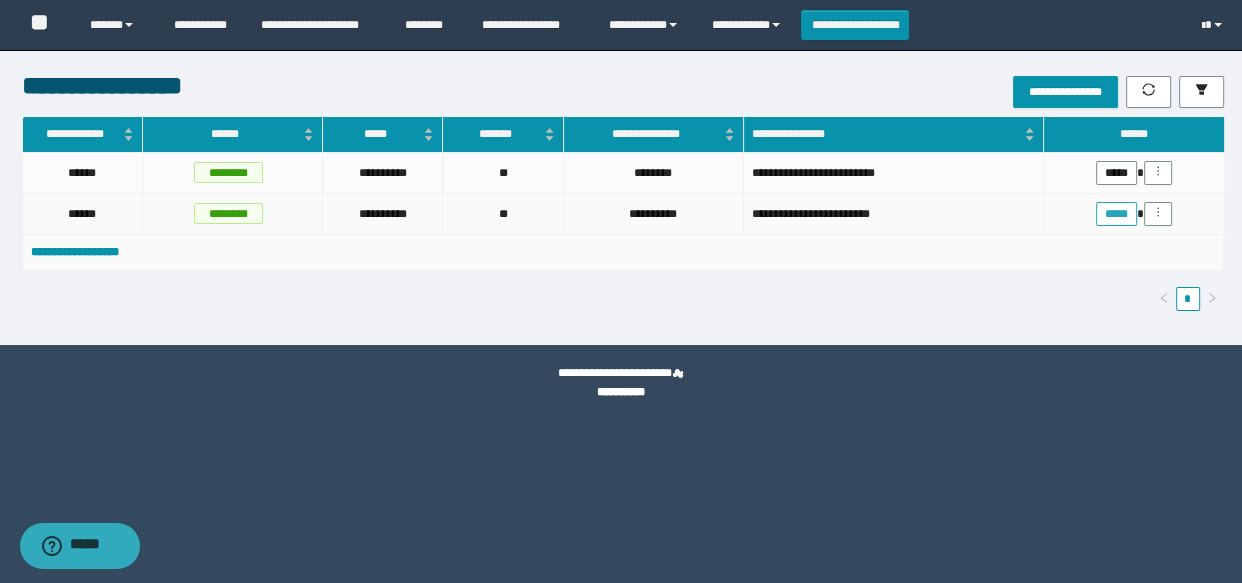 click on "*****" at bounding box center [1116, 214] 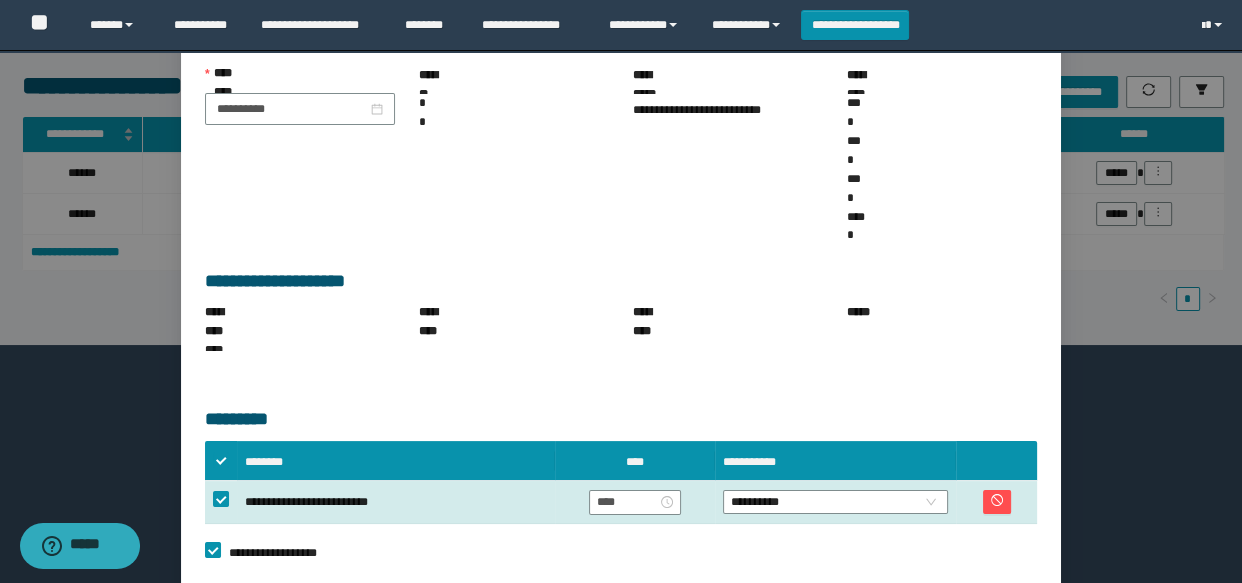 scroll, scrollTop: 454, scrollLeft: 0, axis: vertical 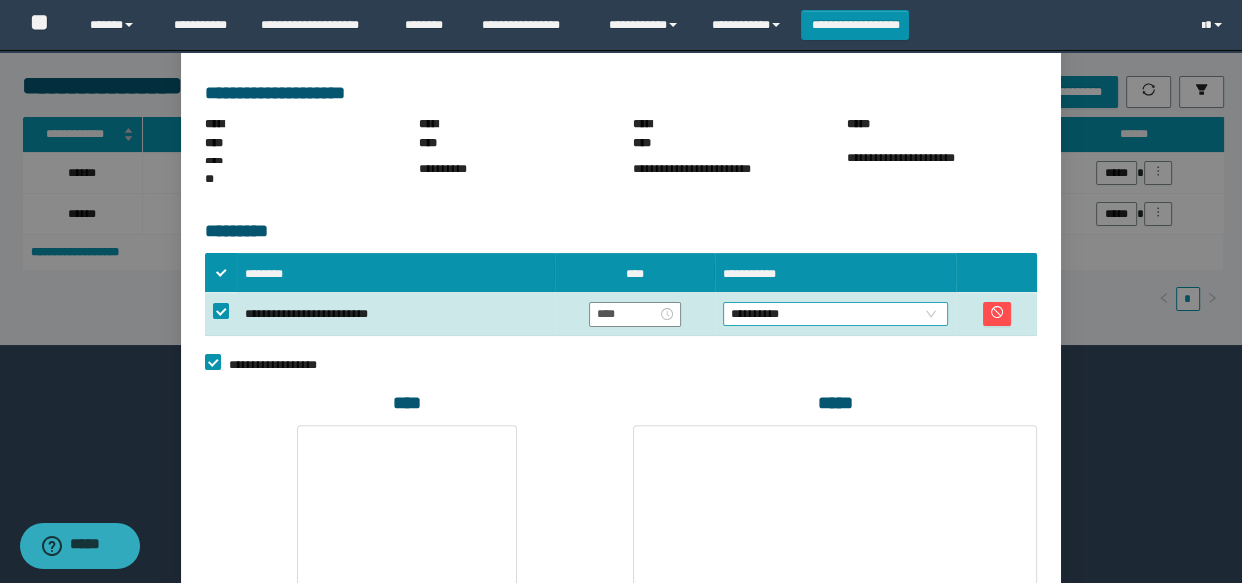 click on "**********" at bounding box center [836, 314] 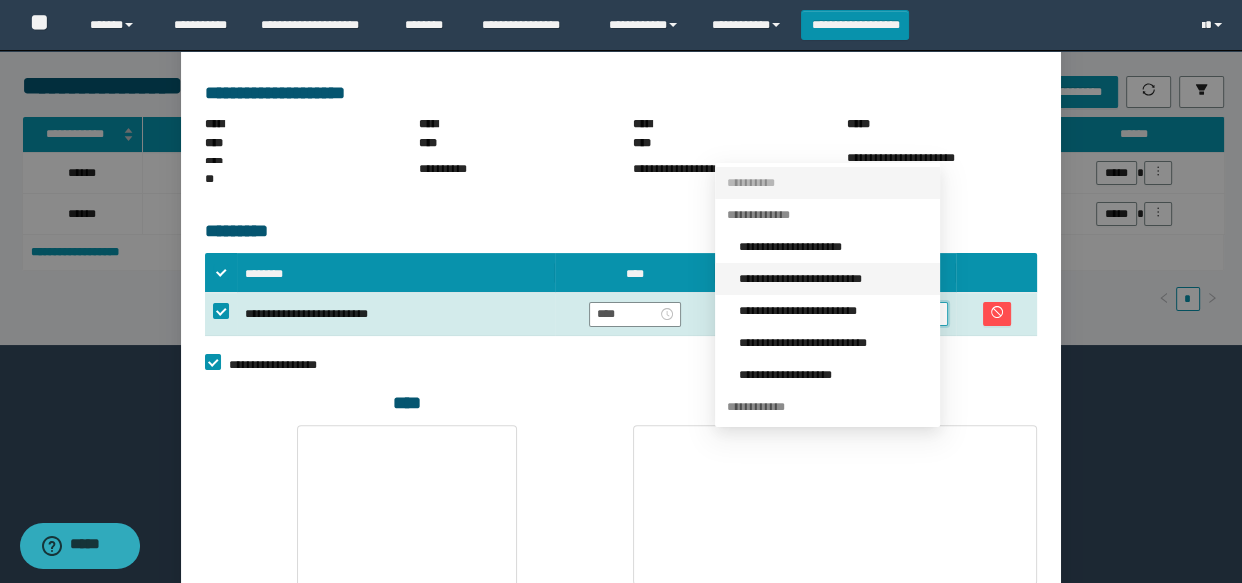 click on "**********" at bounding box center (833, 279) 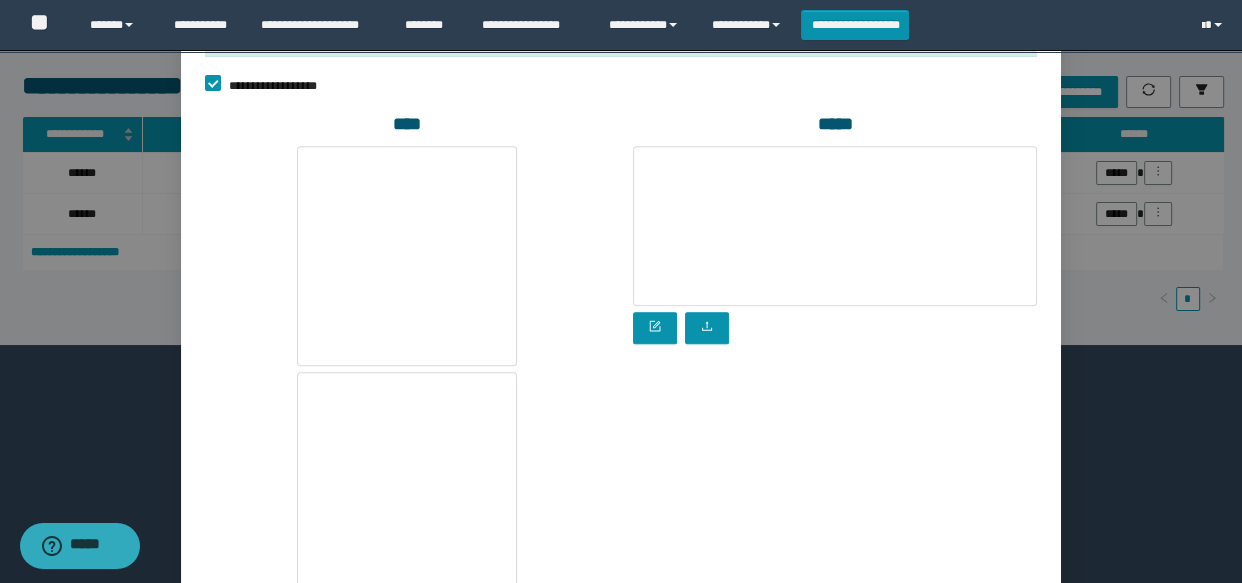 scroll, scrollTop: 737, scrollLeft: 0, axis: vertical 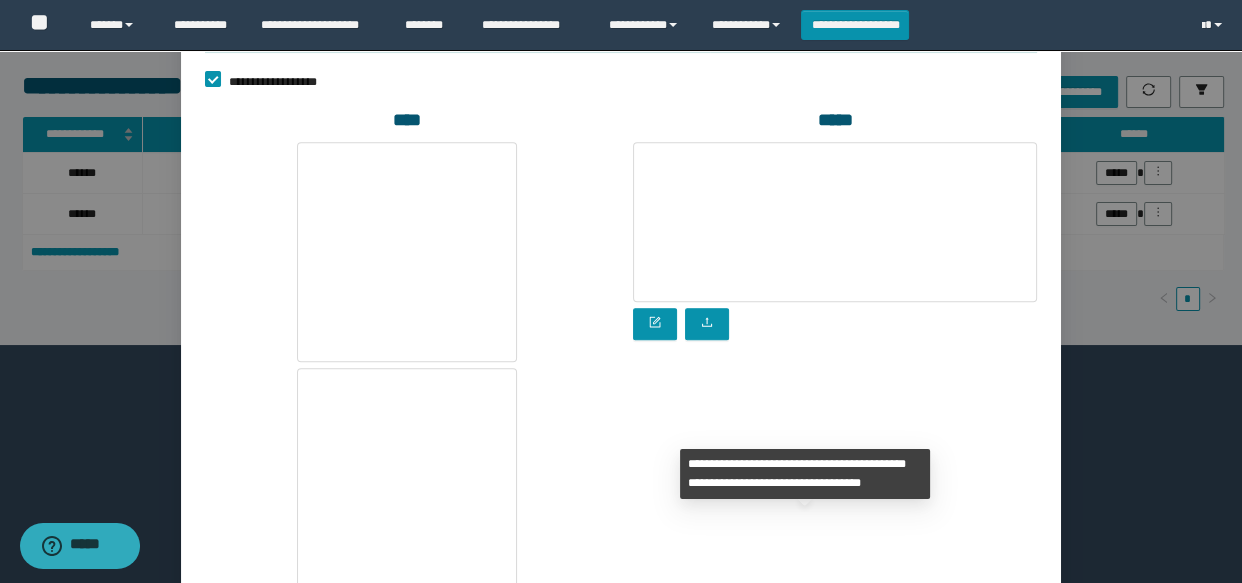 click on "**********" at bounding box center [915, 694] 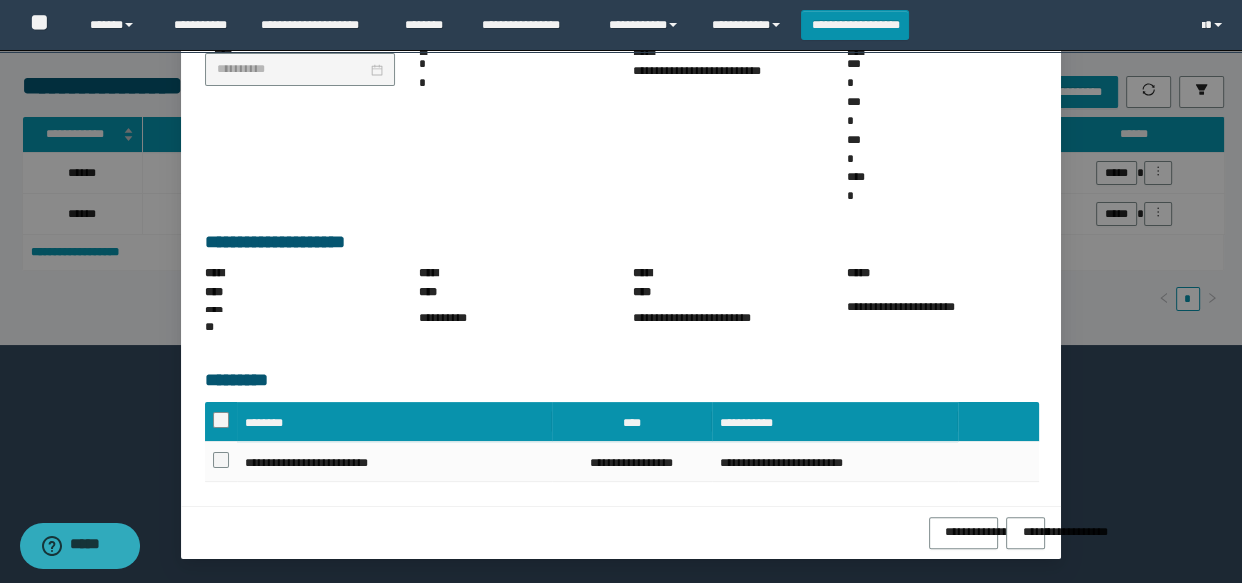 scroll, scrollTop: 191, scrollLeft: 0, axis: vertical 